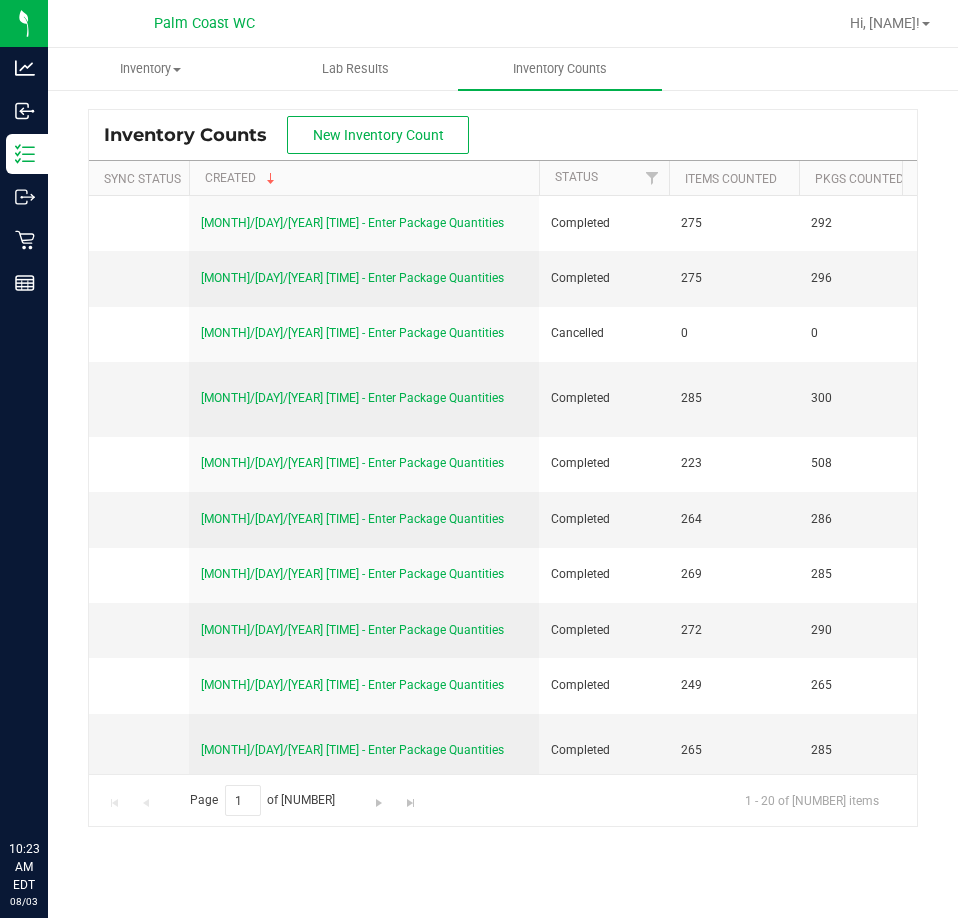 scroll, scrollTop: 0, scrollLeft: 0, axis: both 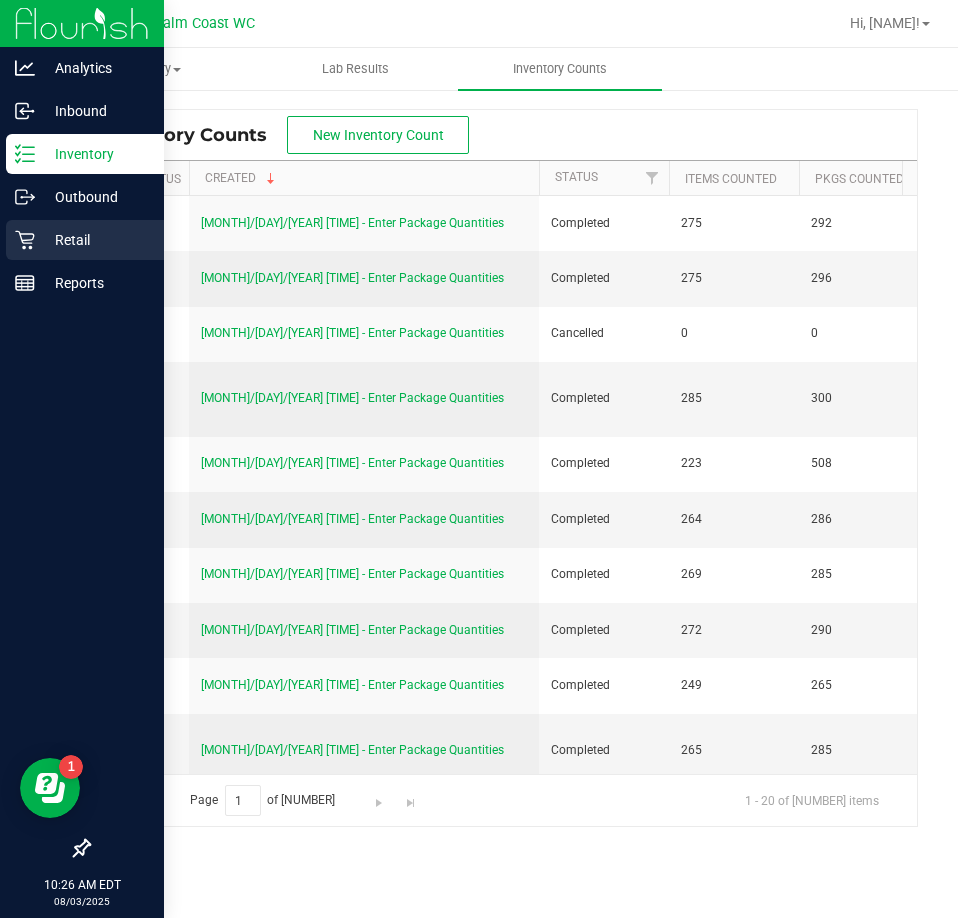 click on "Retail" at bounding box center (95, 240) 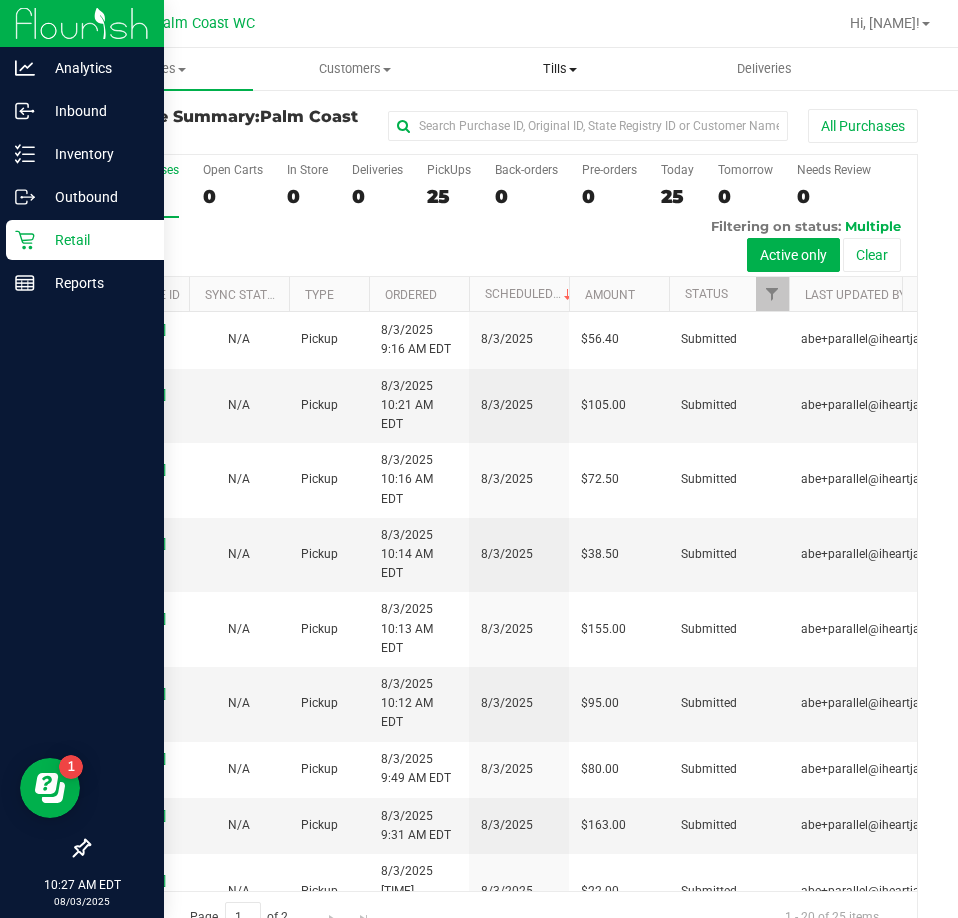 click on "Tills" at bounding box center (560, 69) 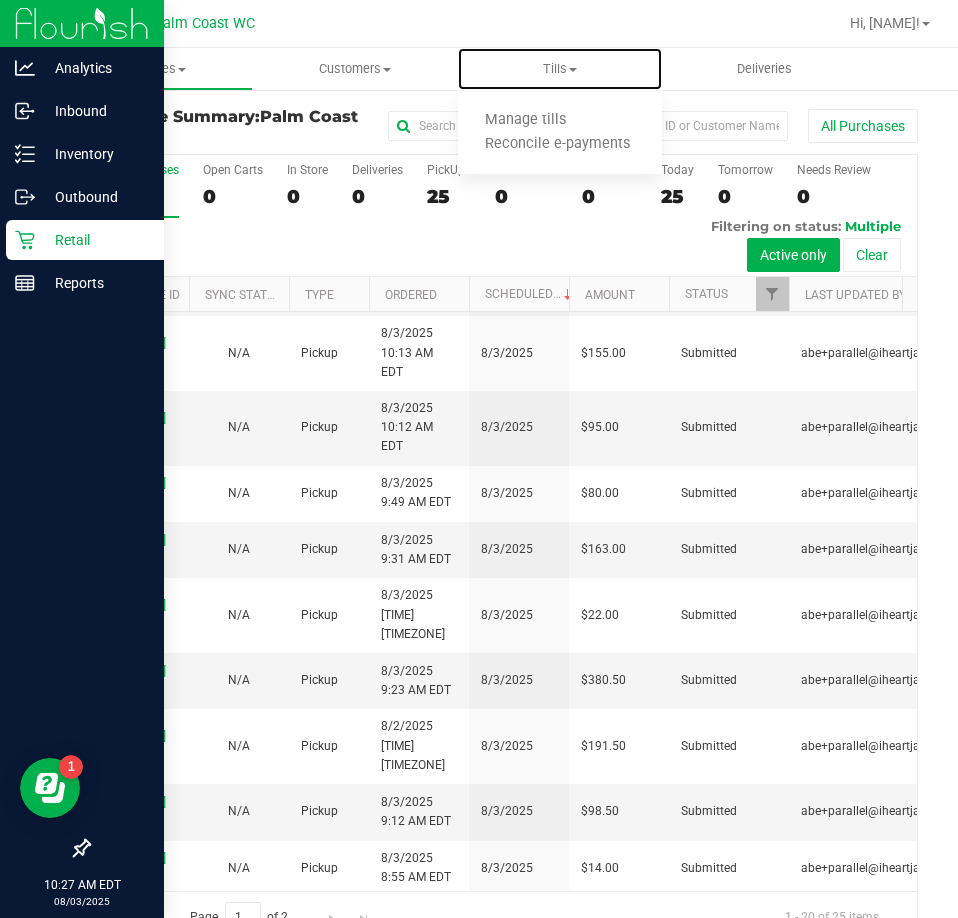 scroll, scrollTop: 563, scrollLeft: 0, axis: vertical 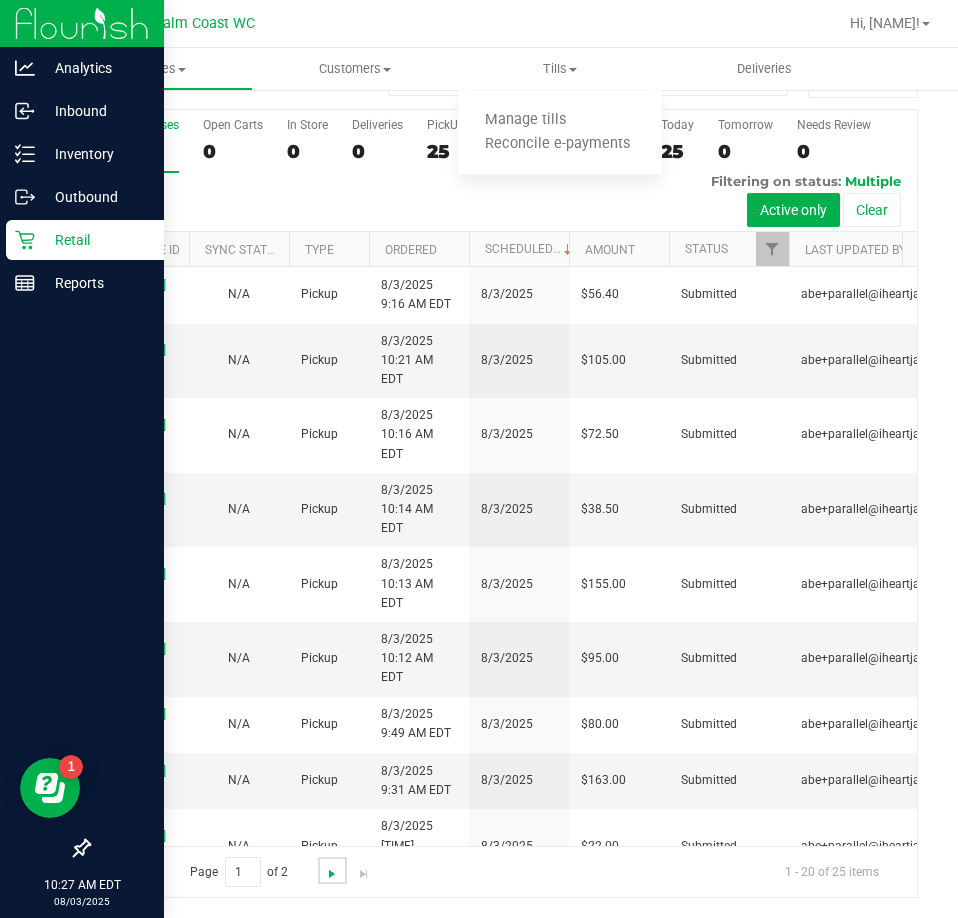 click at bounding box center (332, 874) 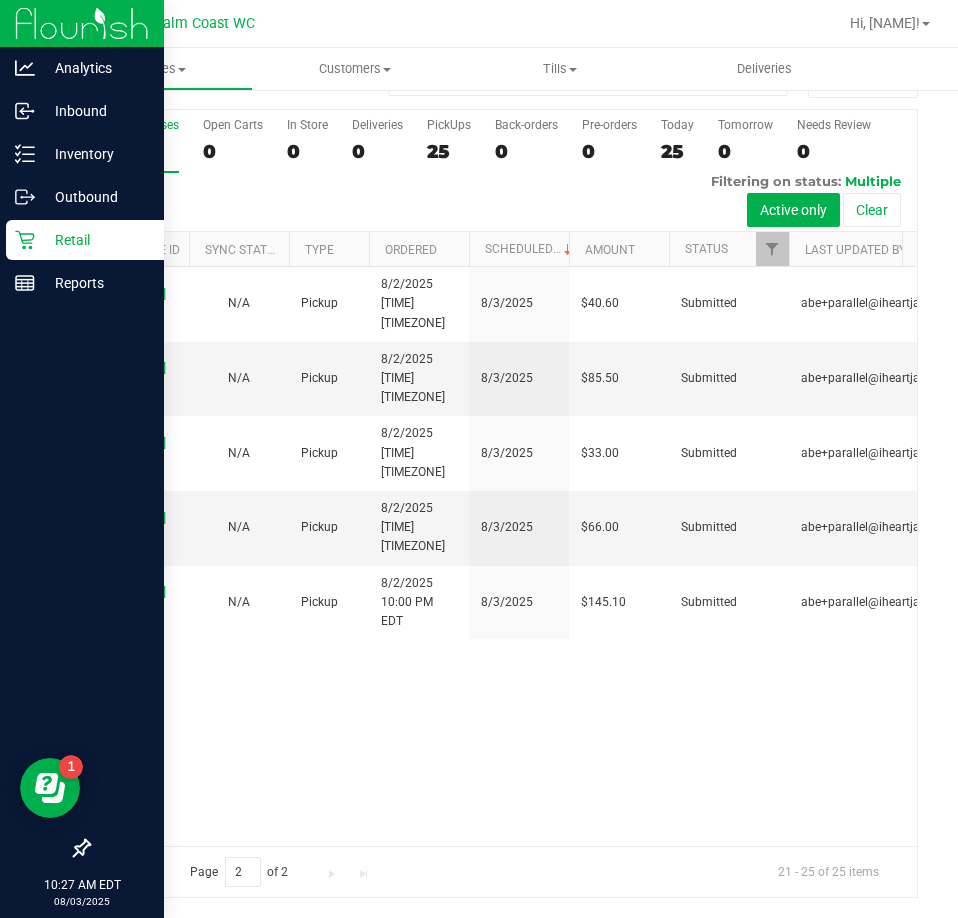click at bounding box center [146, 874] 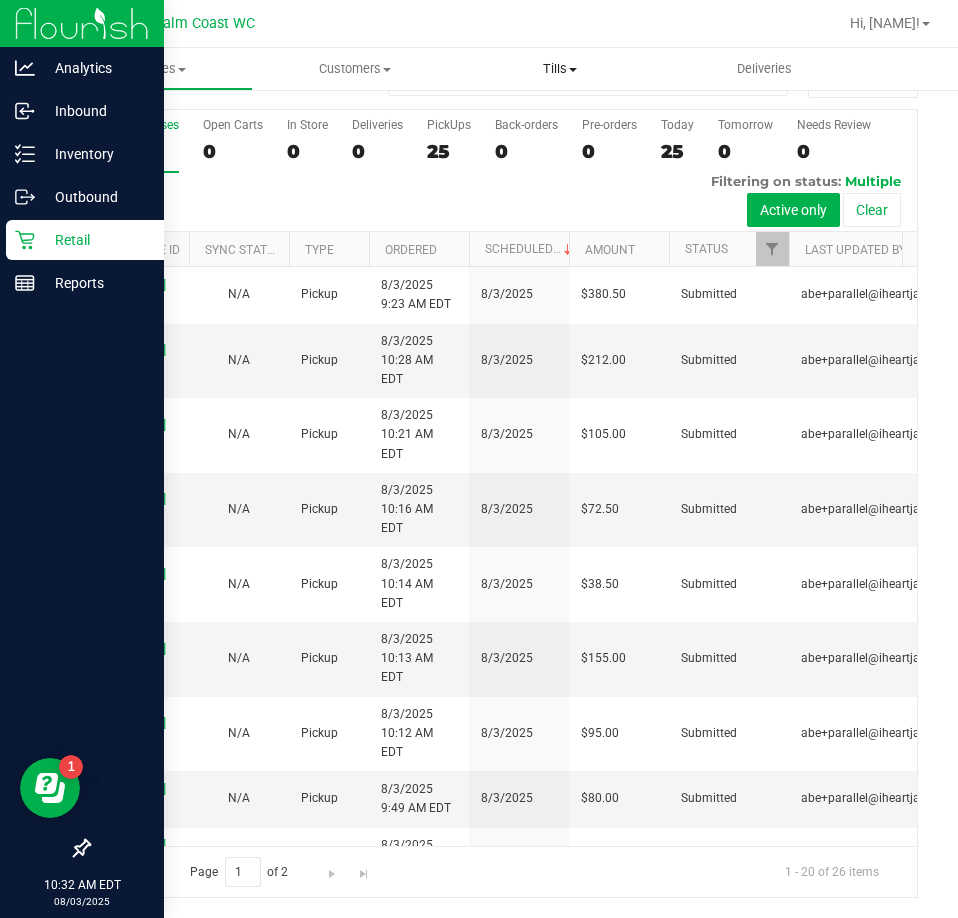 click on "Tills" at bounding box center (560, 69) 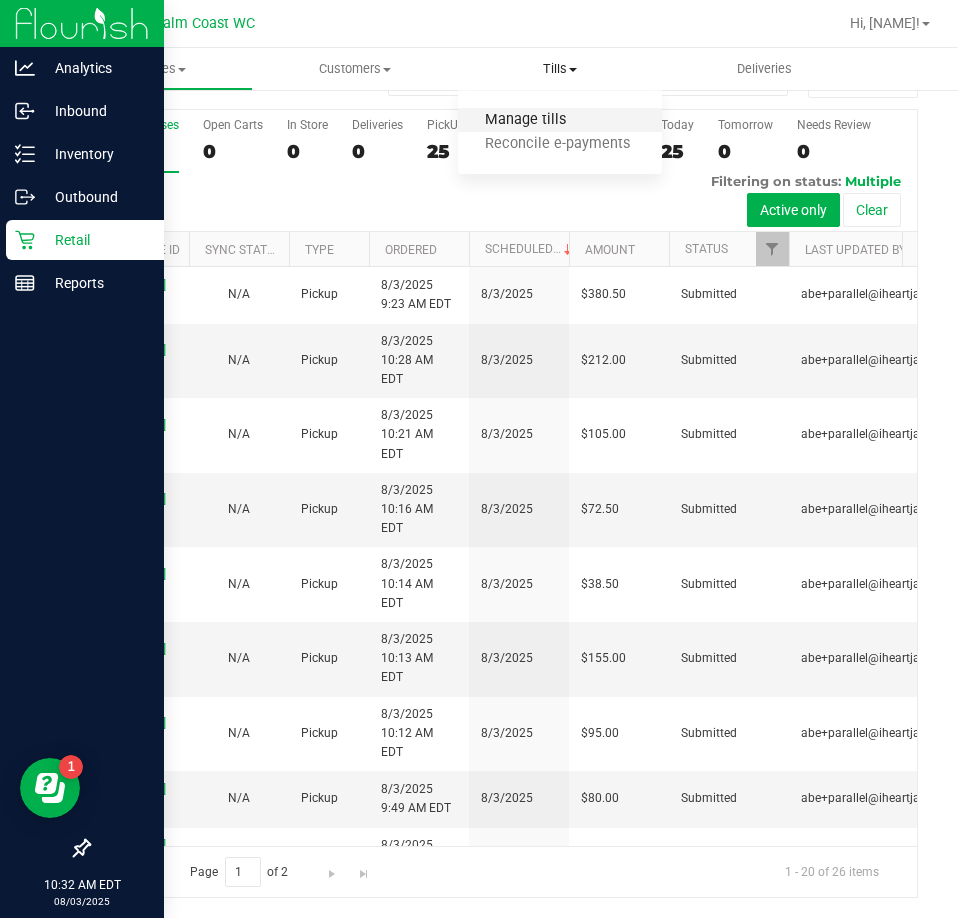 click on "Manage tills" at bounding box center (525, 120) 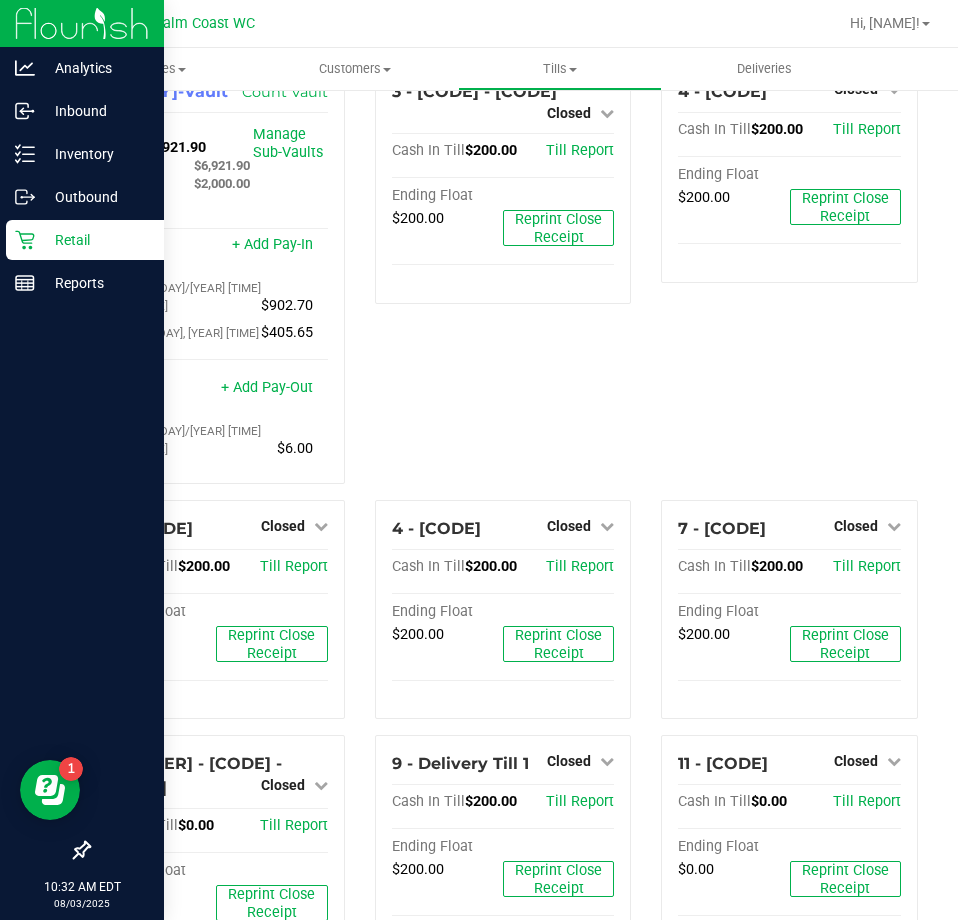 scroll, scrollTop: 0, scrollLeft: 0, axis: both 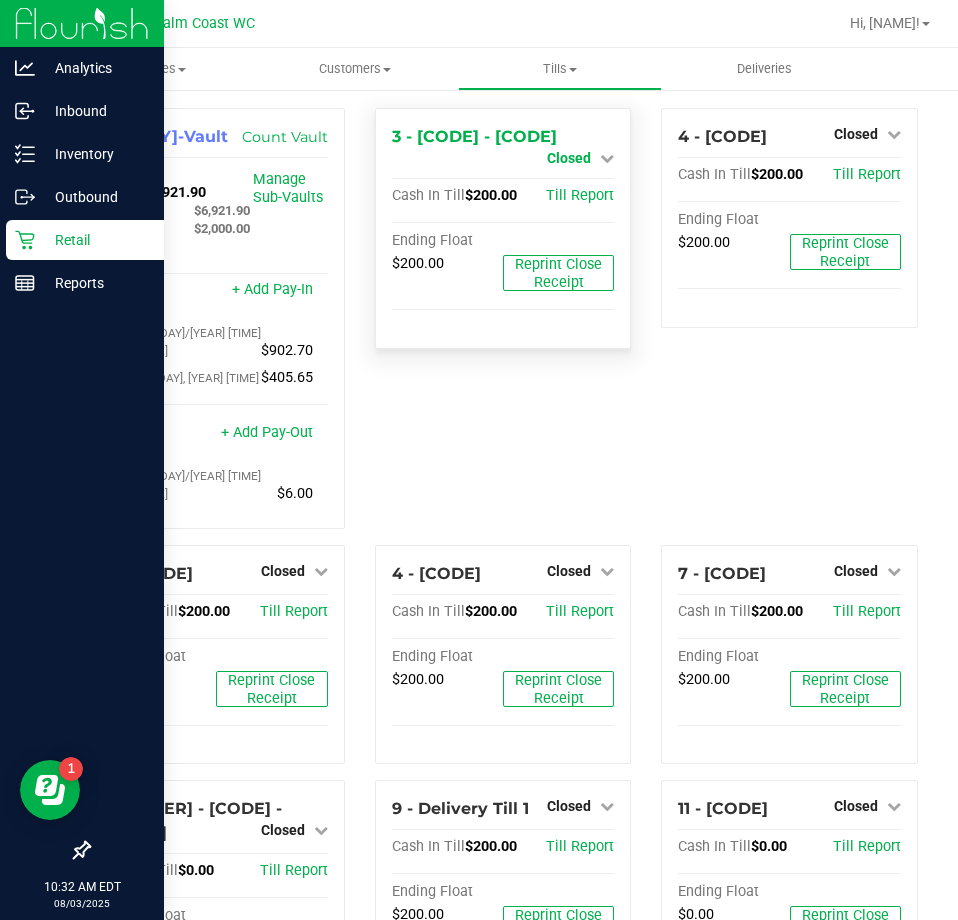 click on "Closed" at bounding box center [569, 158] 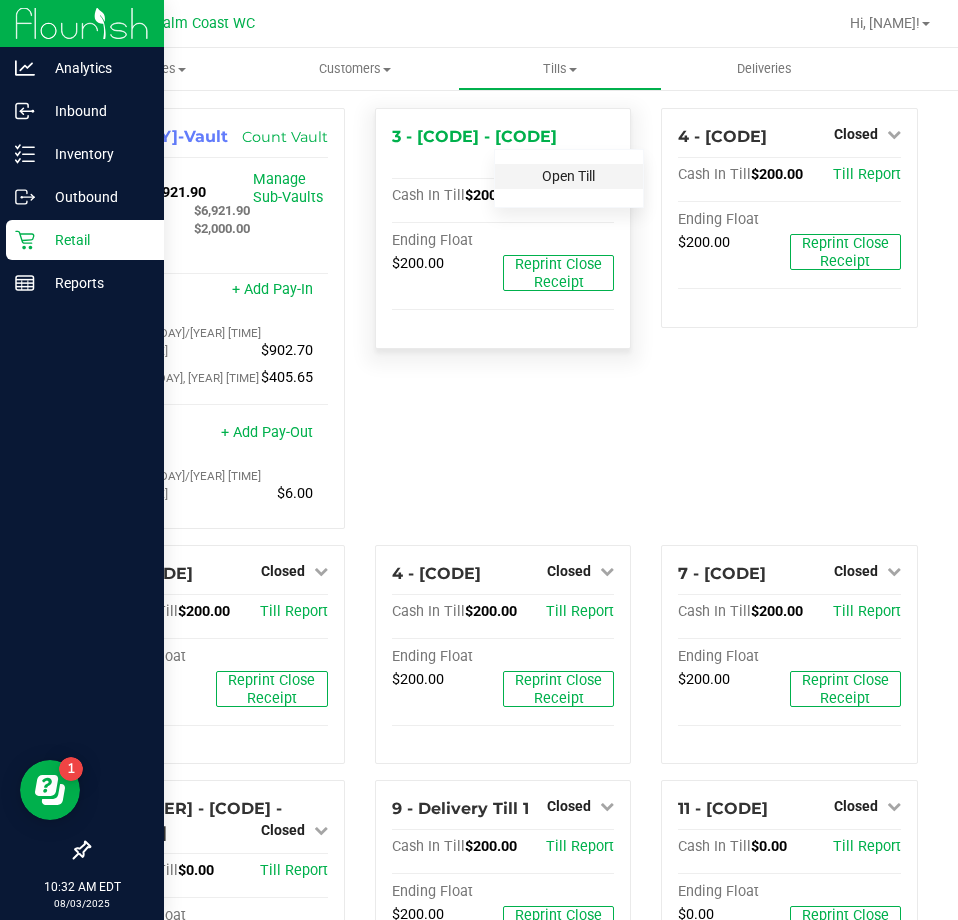 click on "Open Till" at bounding box center [568, 176] 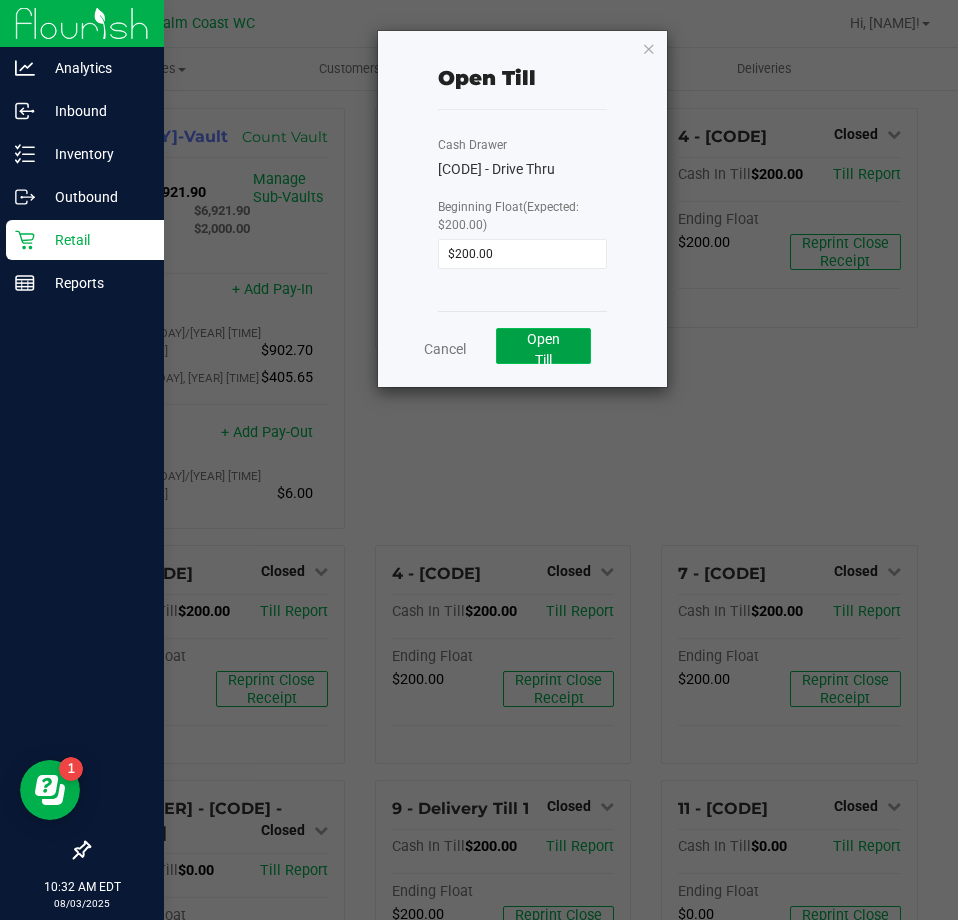 click on "Open Till" 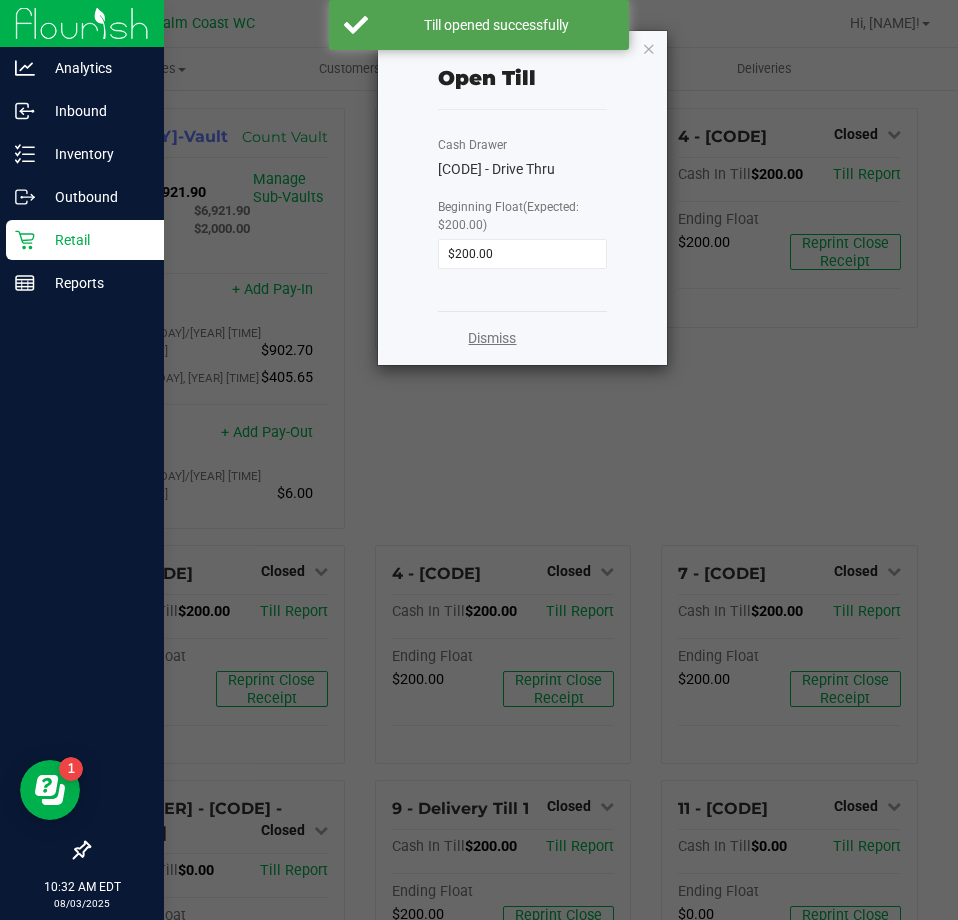 click on "Dismiss" 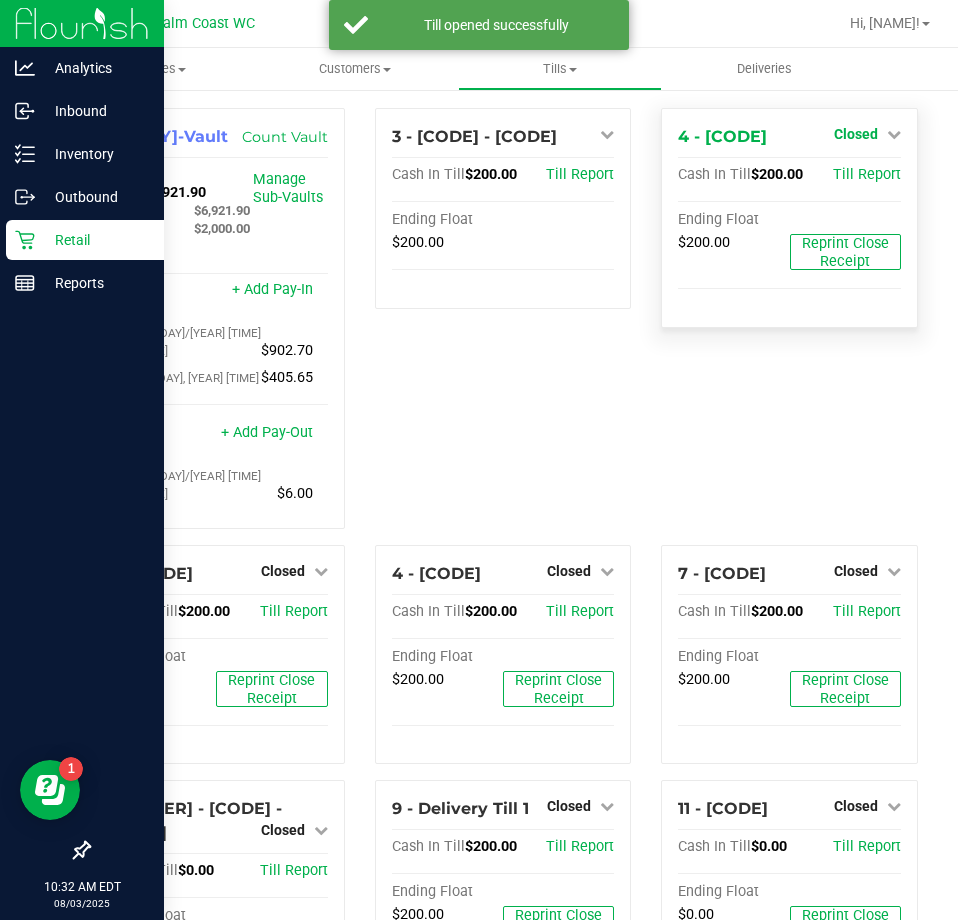 click on "Closed" at bounding box center (856, 134) 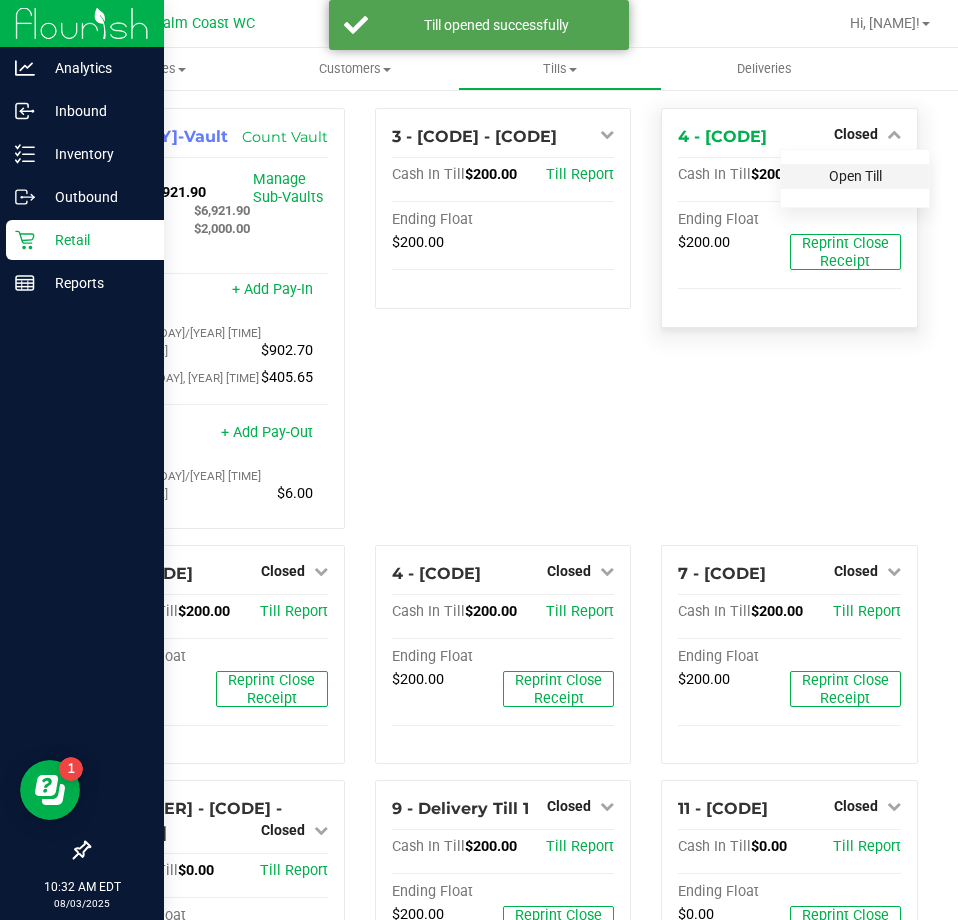 click on "Open Till" at bounding box center [855, 176] 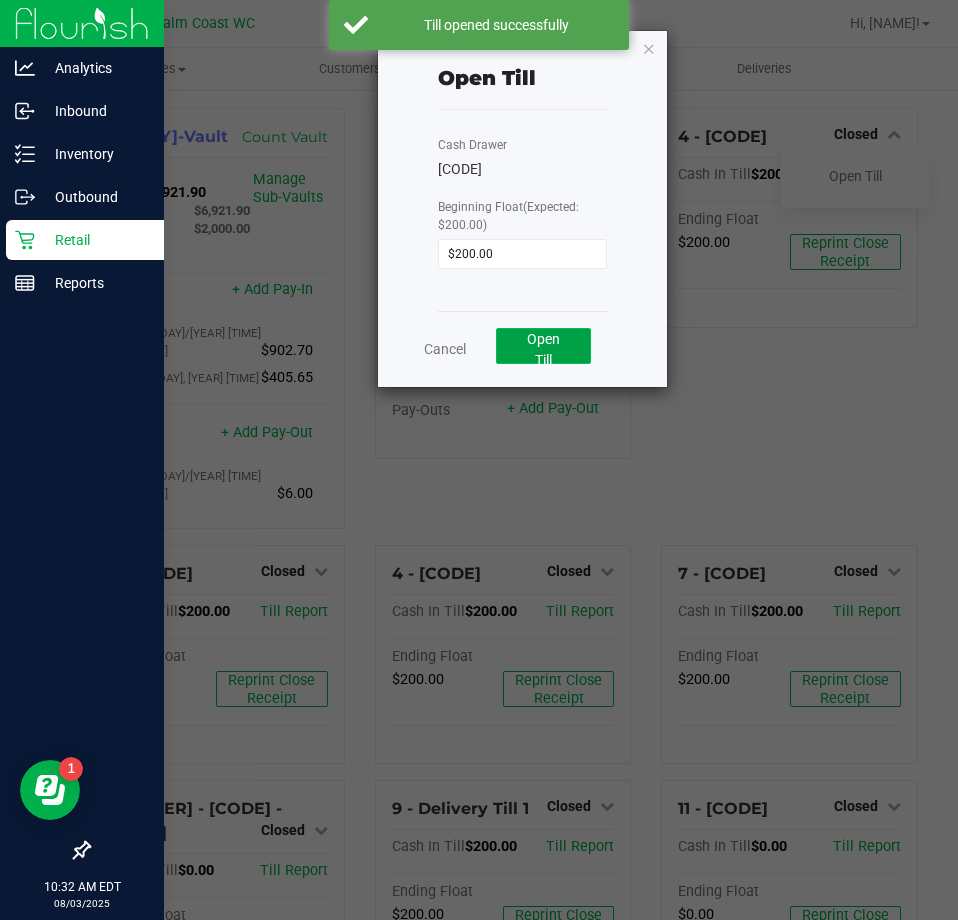 click on "Open Till" 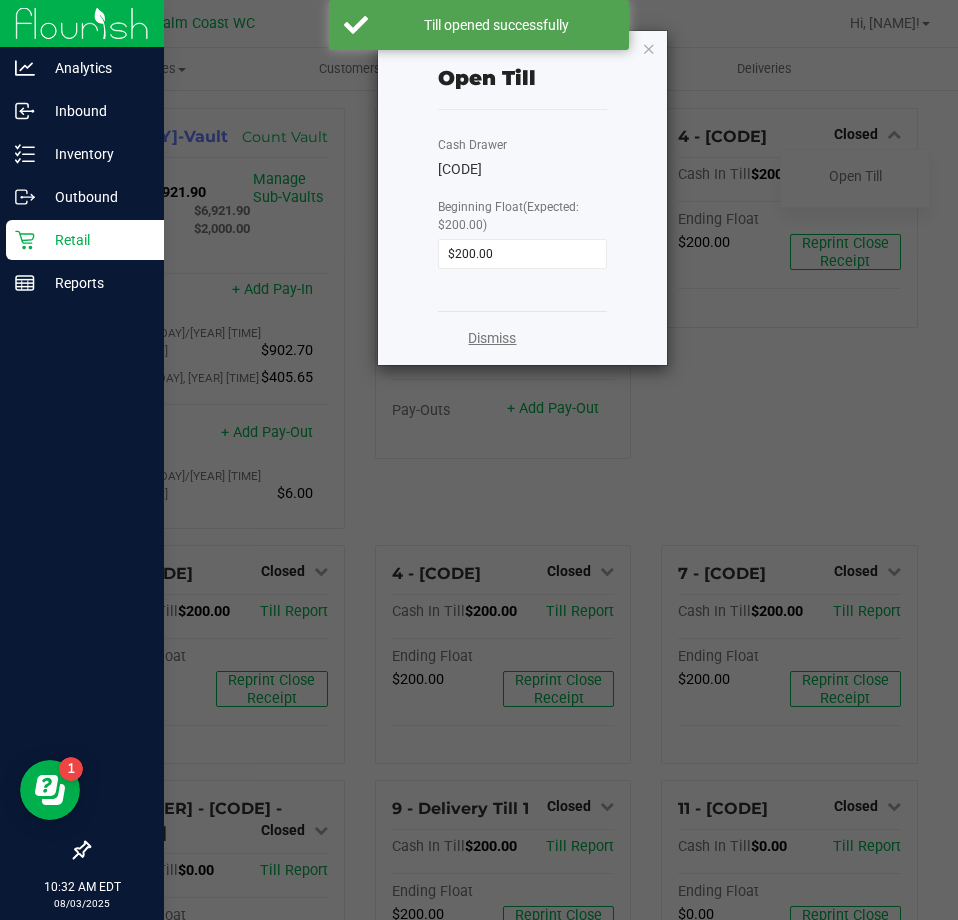 click on "Dismiss" 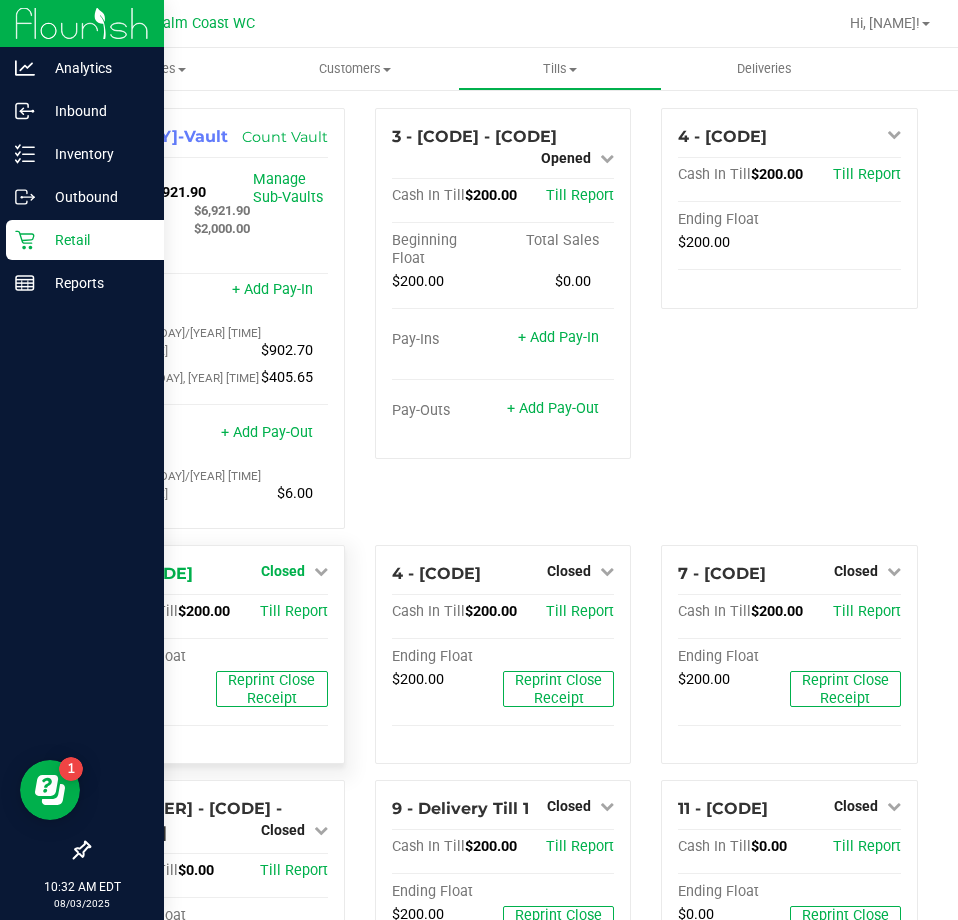 click on "Closed" at bounding box center [294, 571] 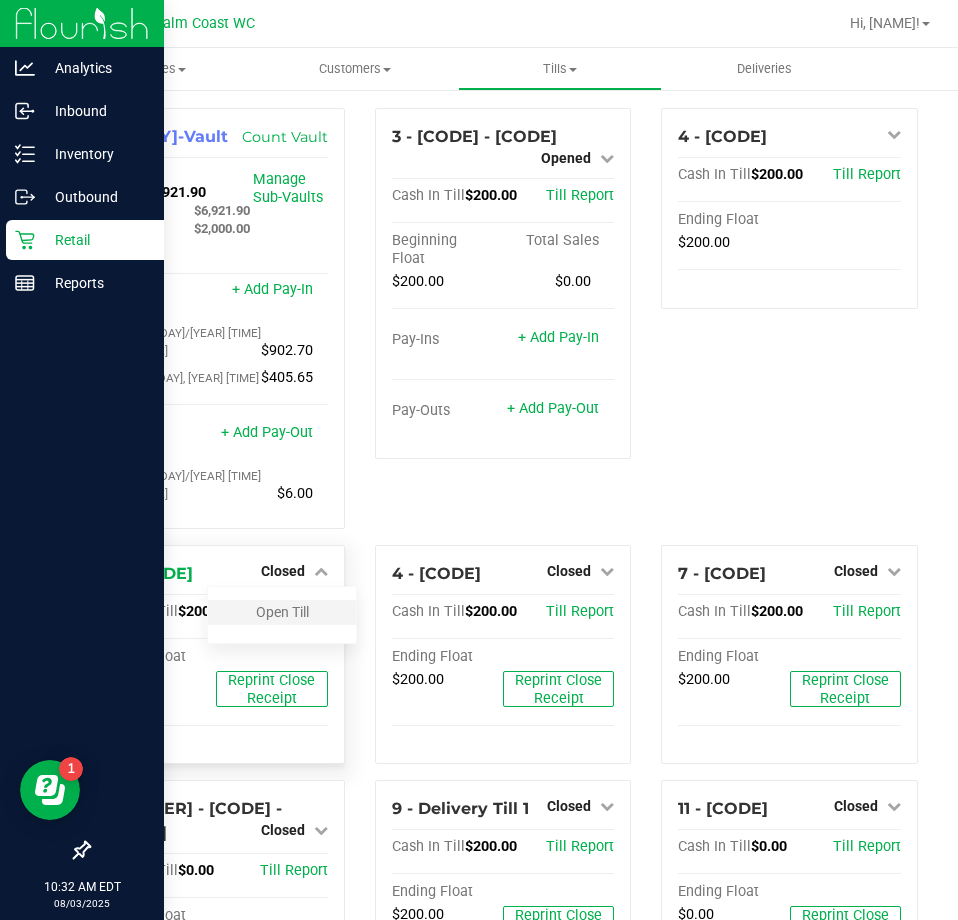 click on "Open Till" at bounding box center (282, 612) 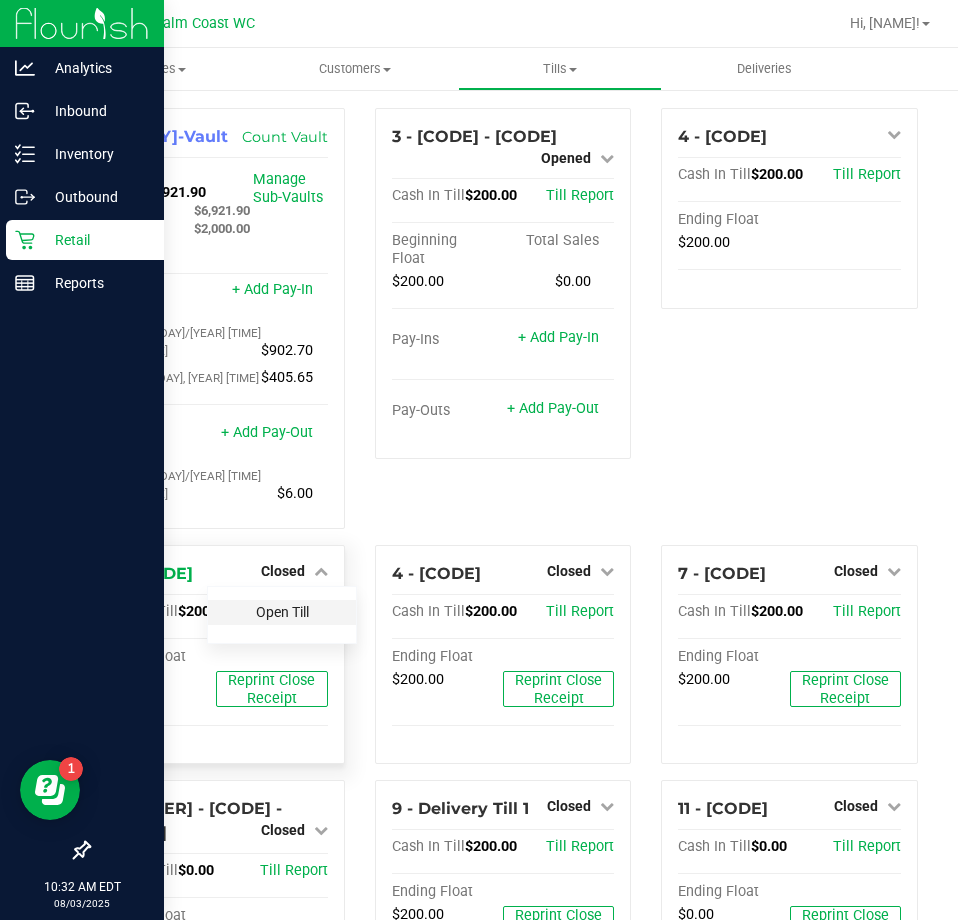 click on "Open Till" at bounding box center (282, 612) 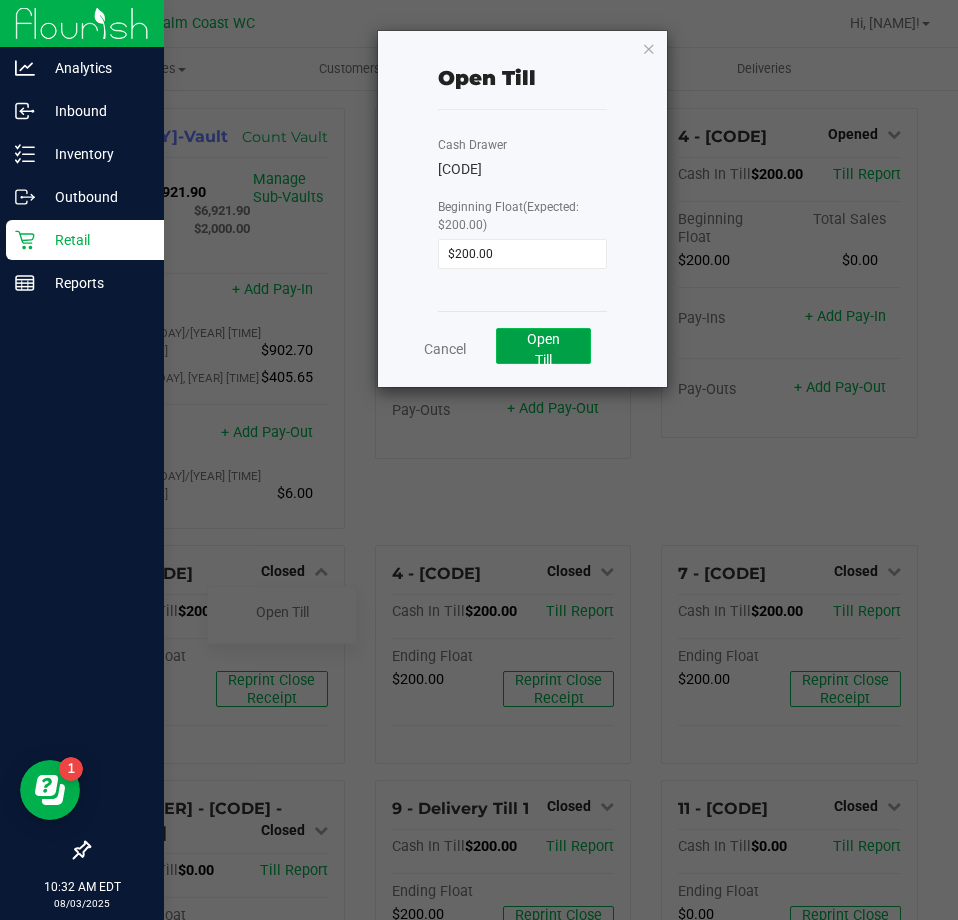 click on "Open Till" 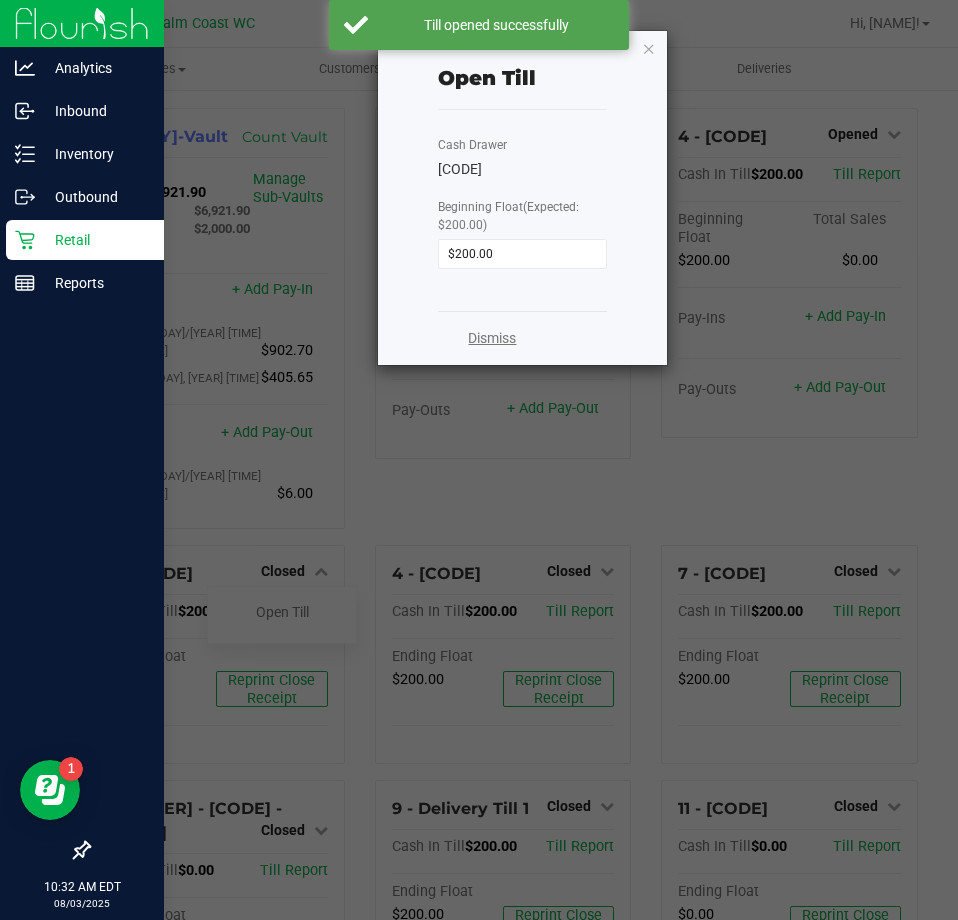 click on "Dismiss" 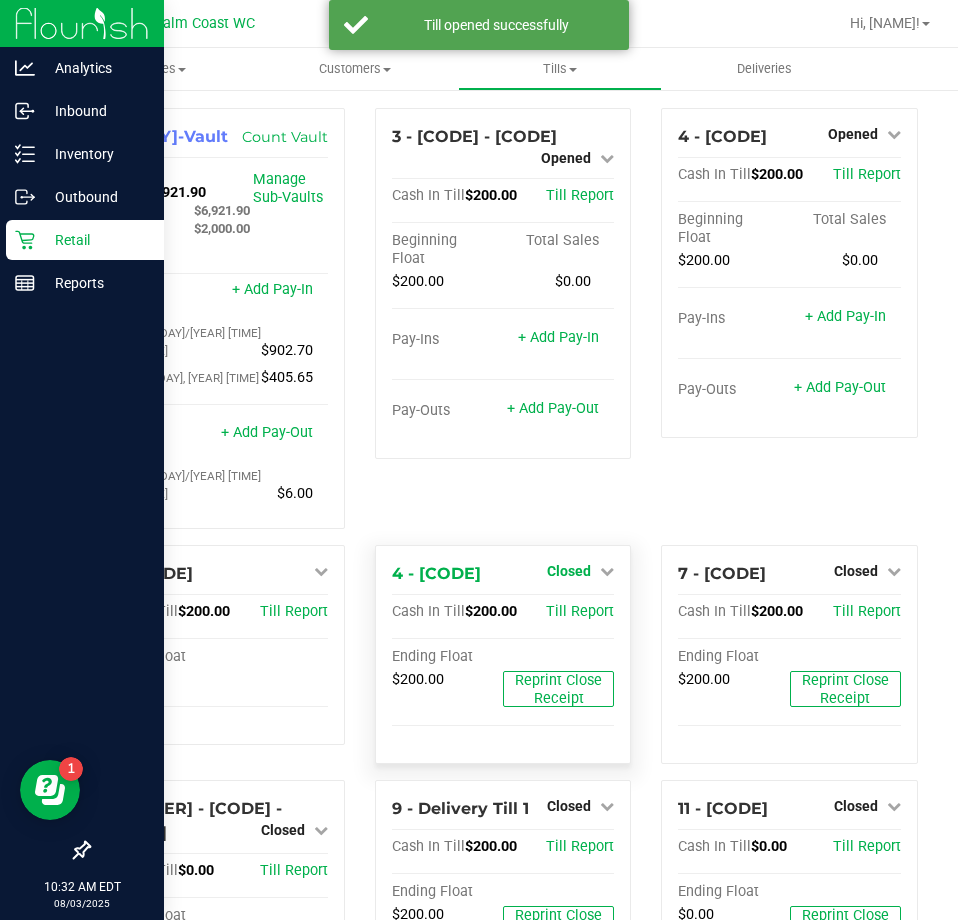 click on "Closed" at bounding box center (580, 571) 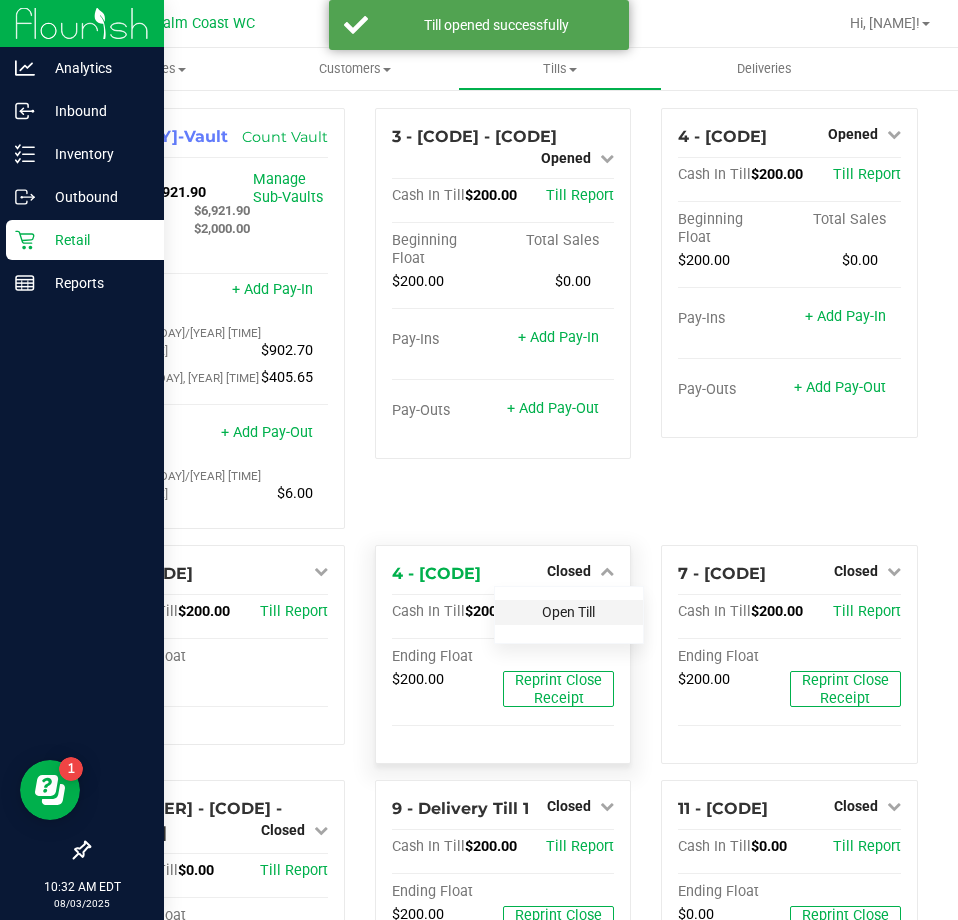 click on "Open Till" at bounding box center (568, 612) 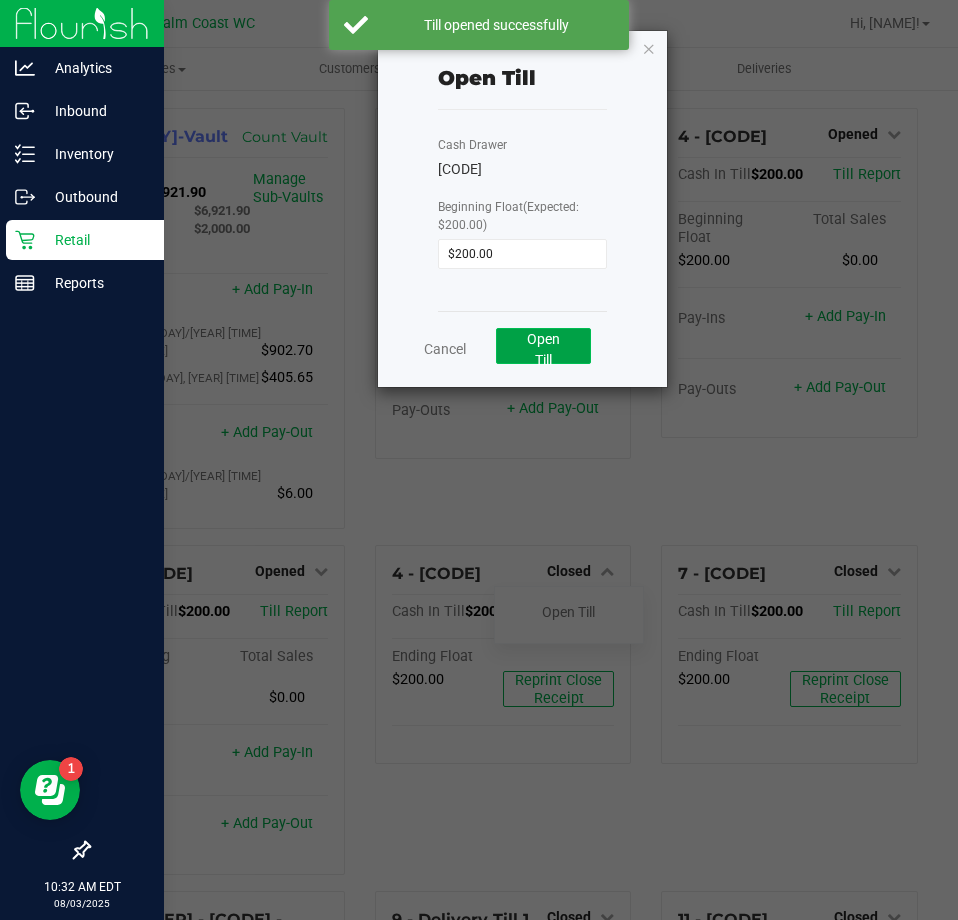 click on "Open Till" 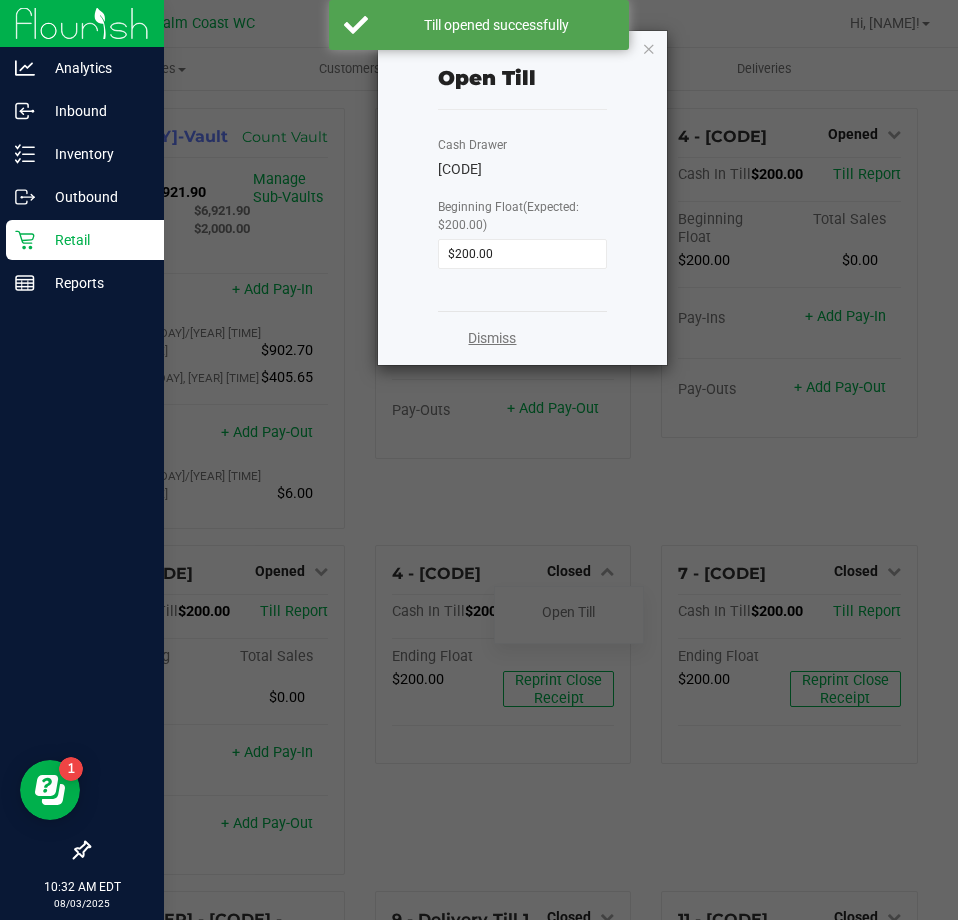 click on "Dismiss" 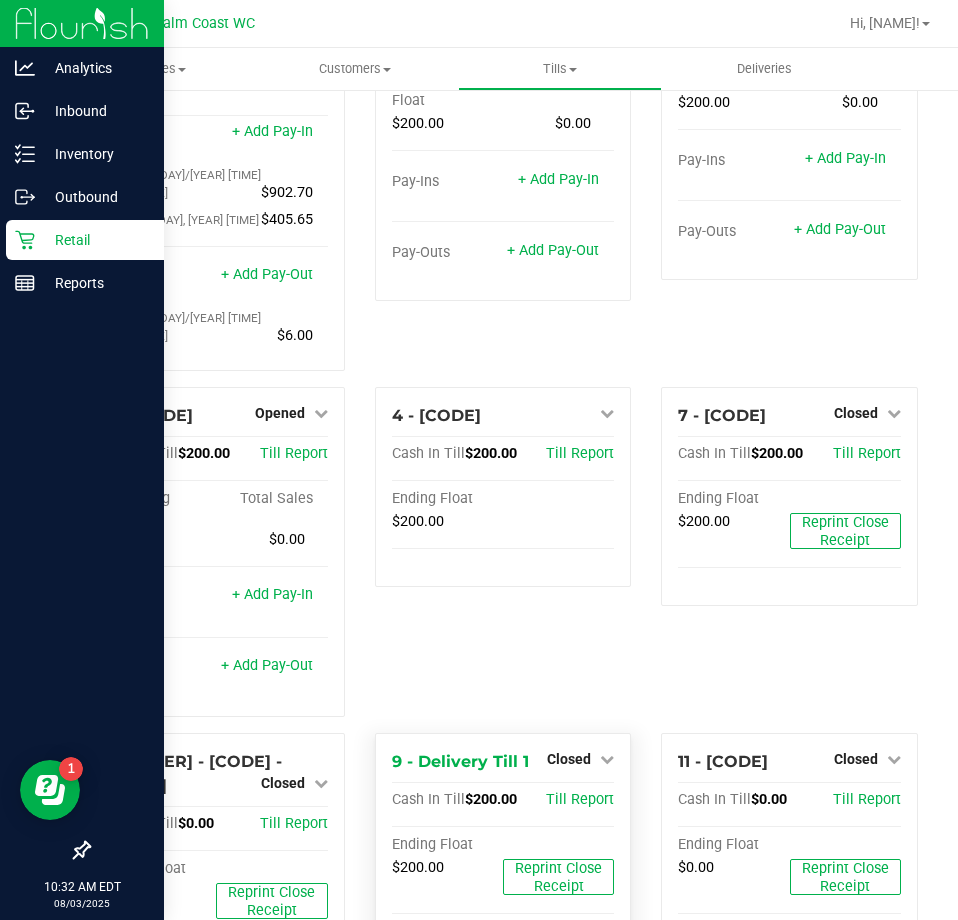 scroll, scrollTop: 241, scrollLeft: 0, axis: vertical 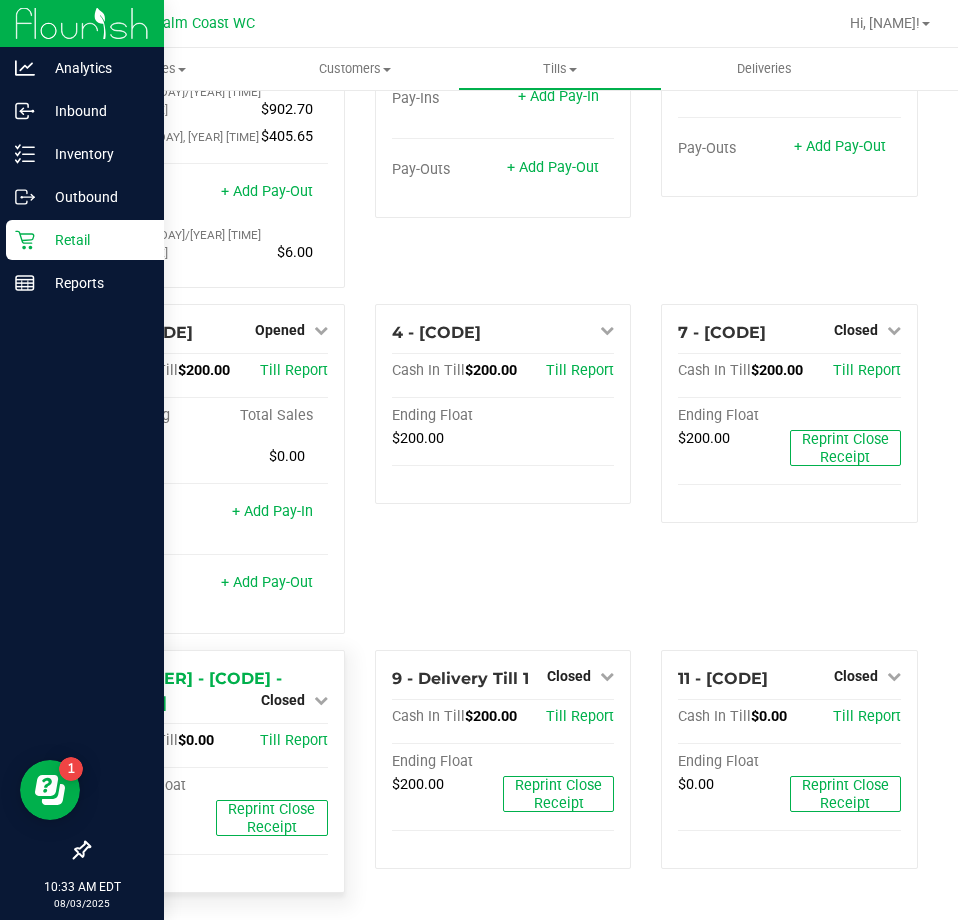 click on "Closed" at bounding box center [283, 700] 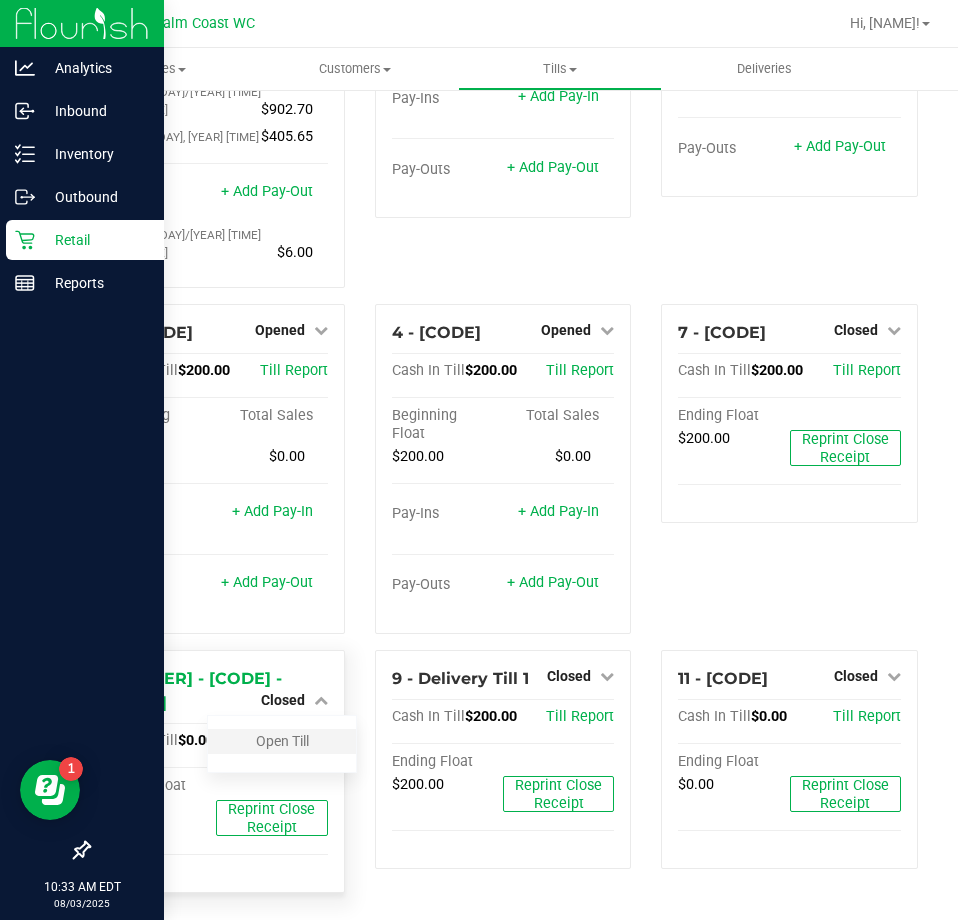 click on "Open Till" at bounding box center (282, 741) 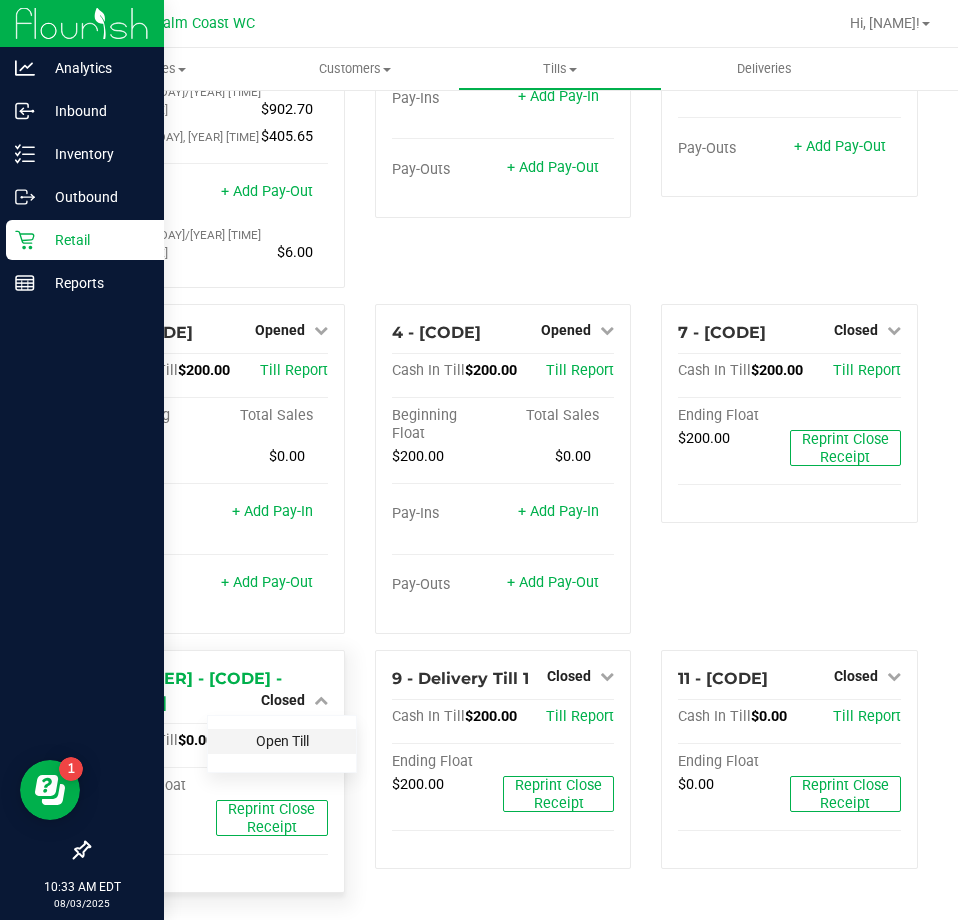 click on "Open Till" at bounding box center (282, 741) 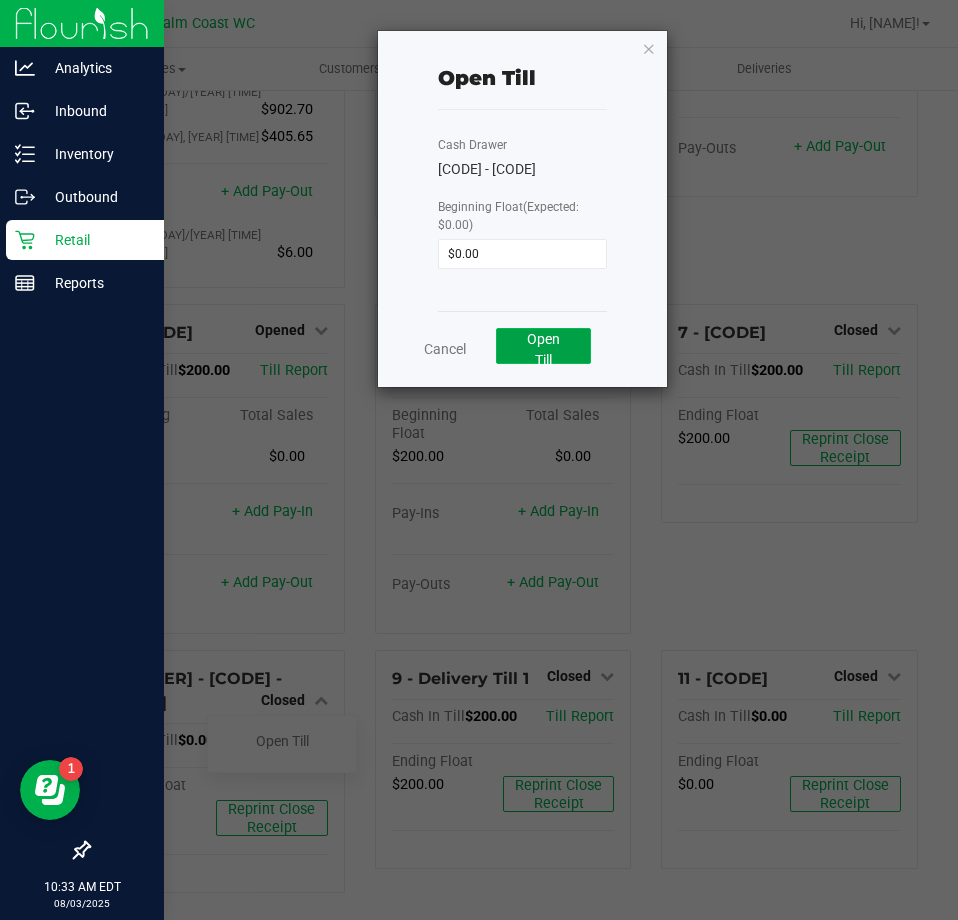 click on "Open Till" 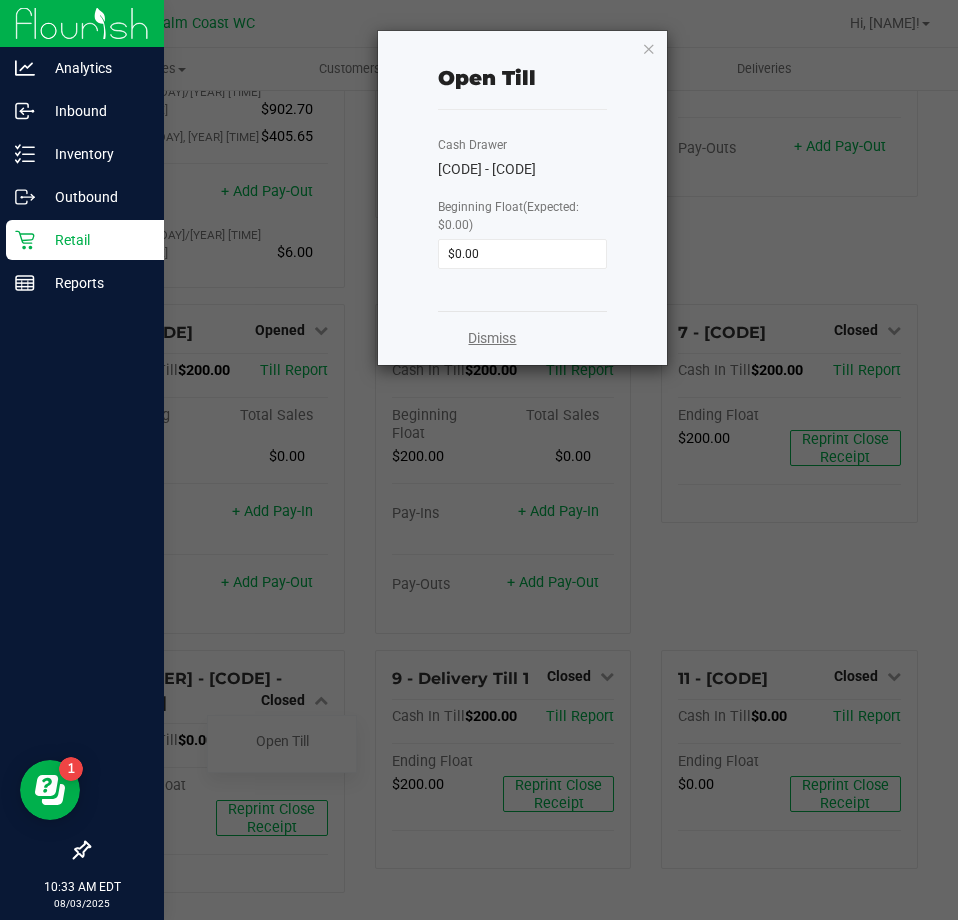 click on "Dismiss" 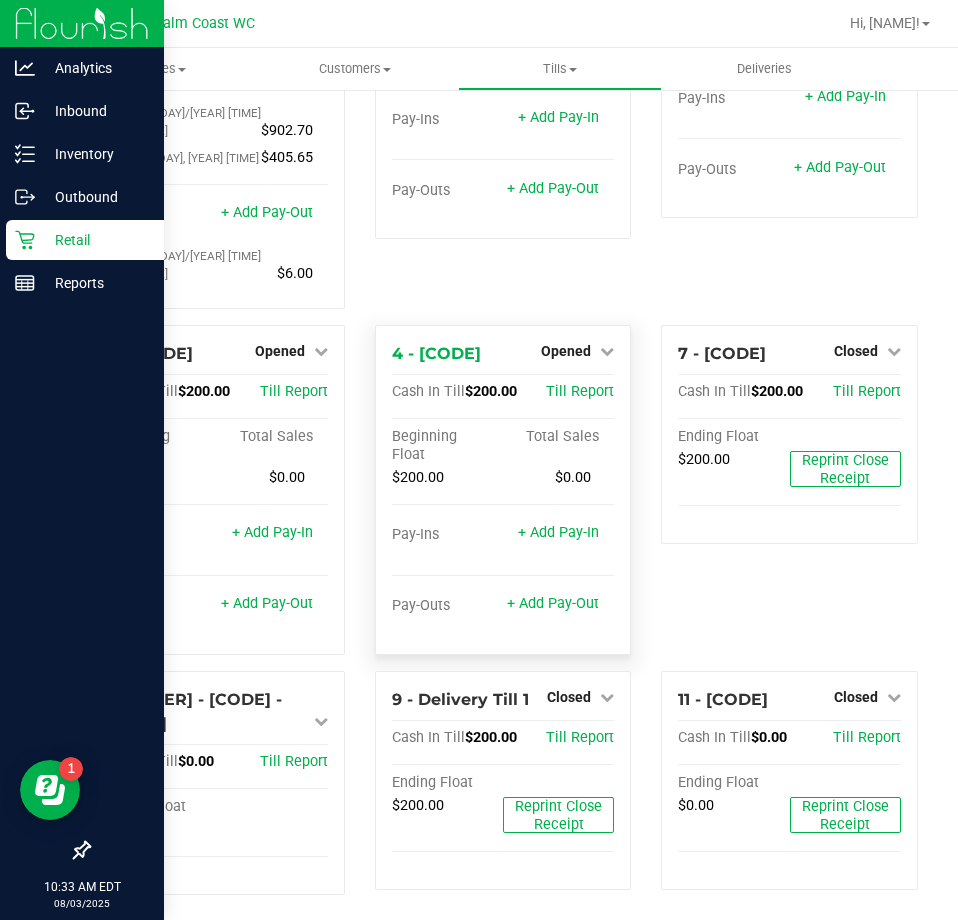 scroll, scrollTop: 241, scrollLeft: 0, axis: vertical 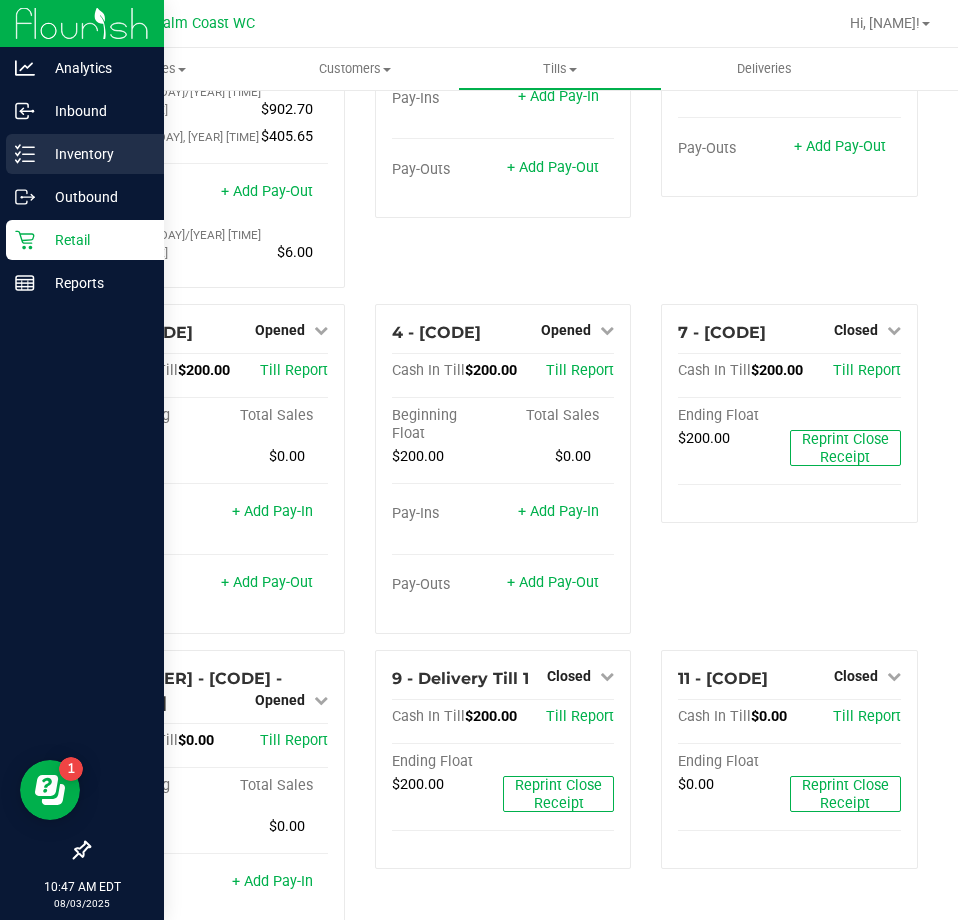 click on "Inventory" at bounding box center (95, 154) 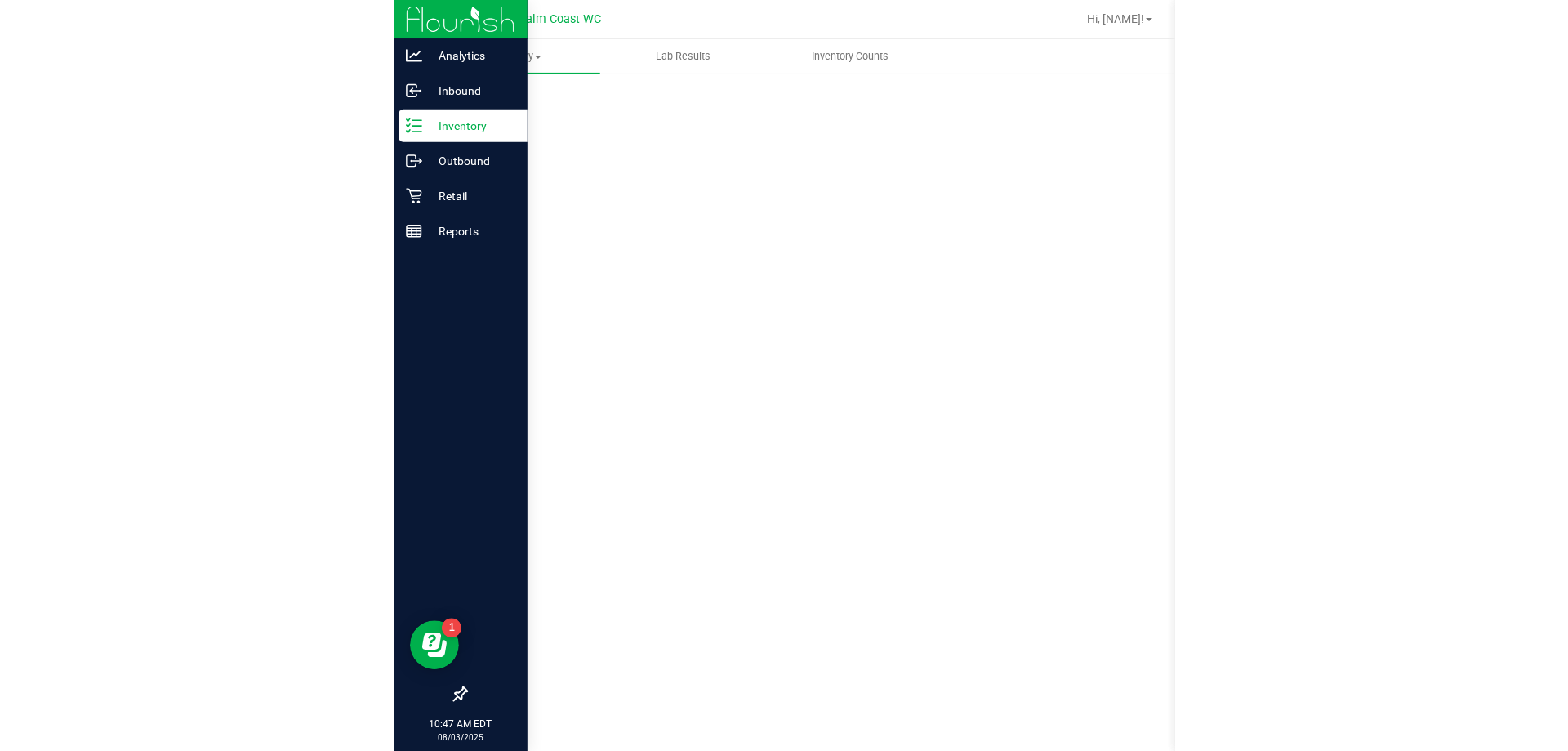 scroll, scrollTop: 0, scrollLeft: 0, axis: both 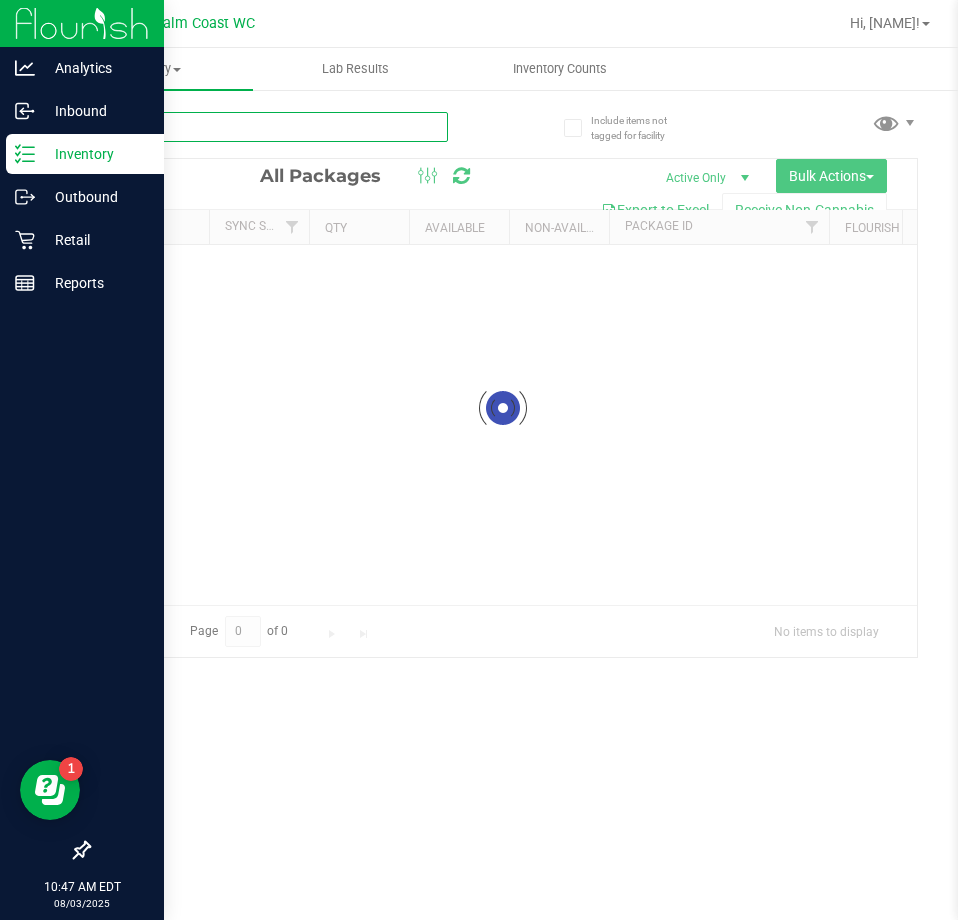 click at bounding box center (268, 127) 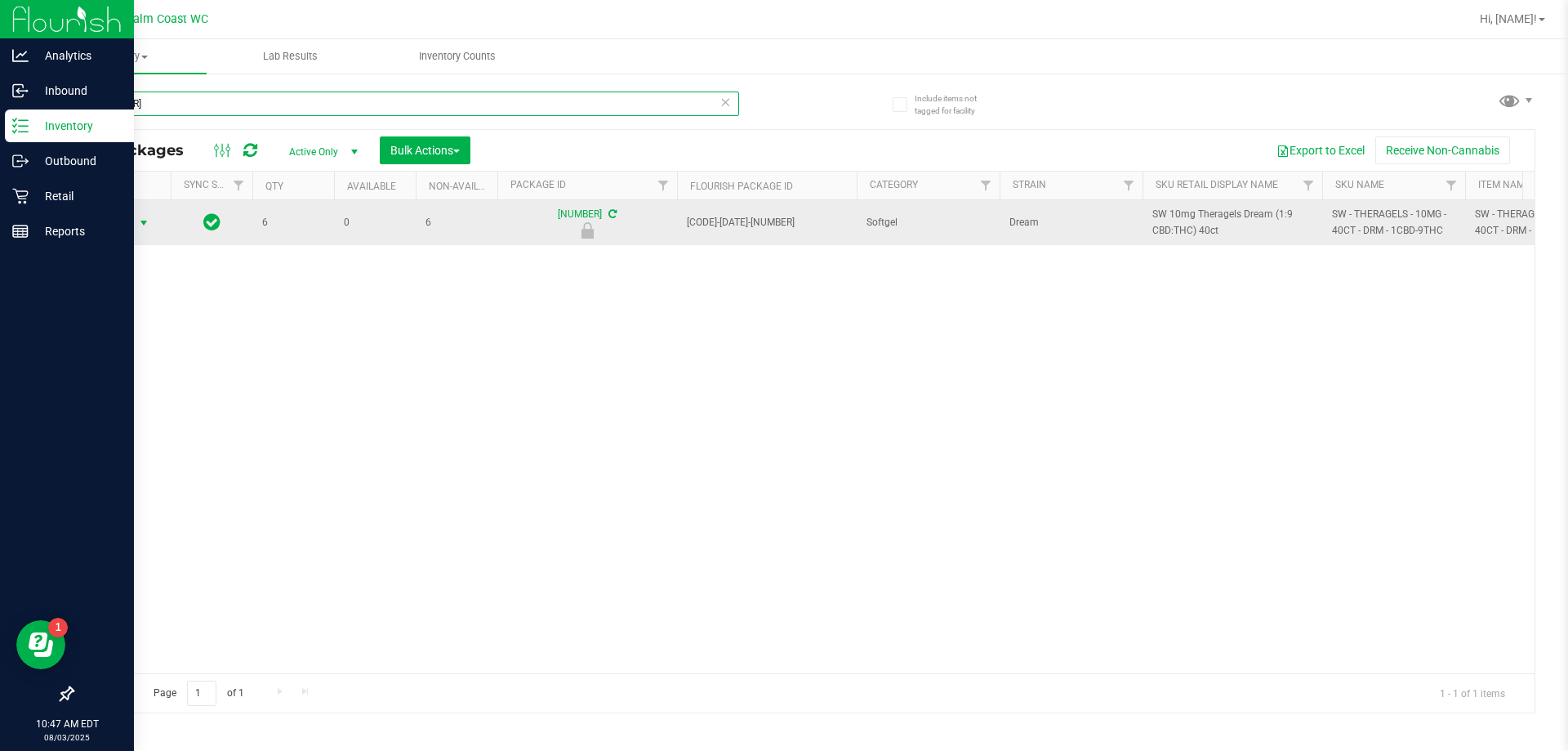 type on "[NUMBER]" 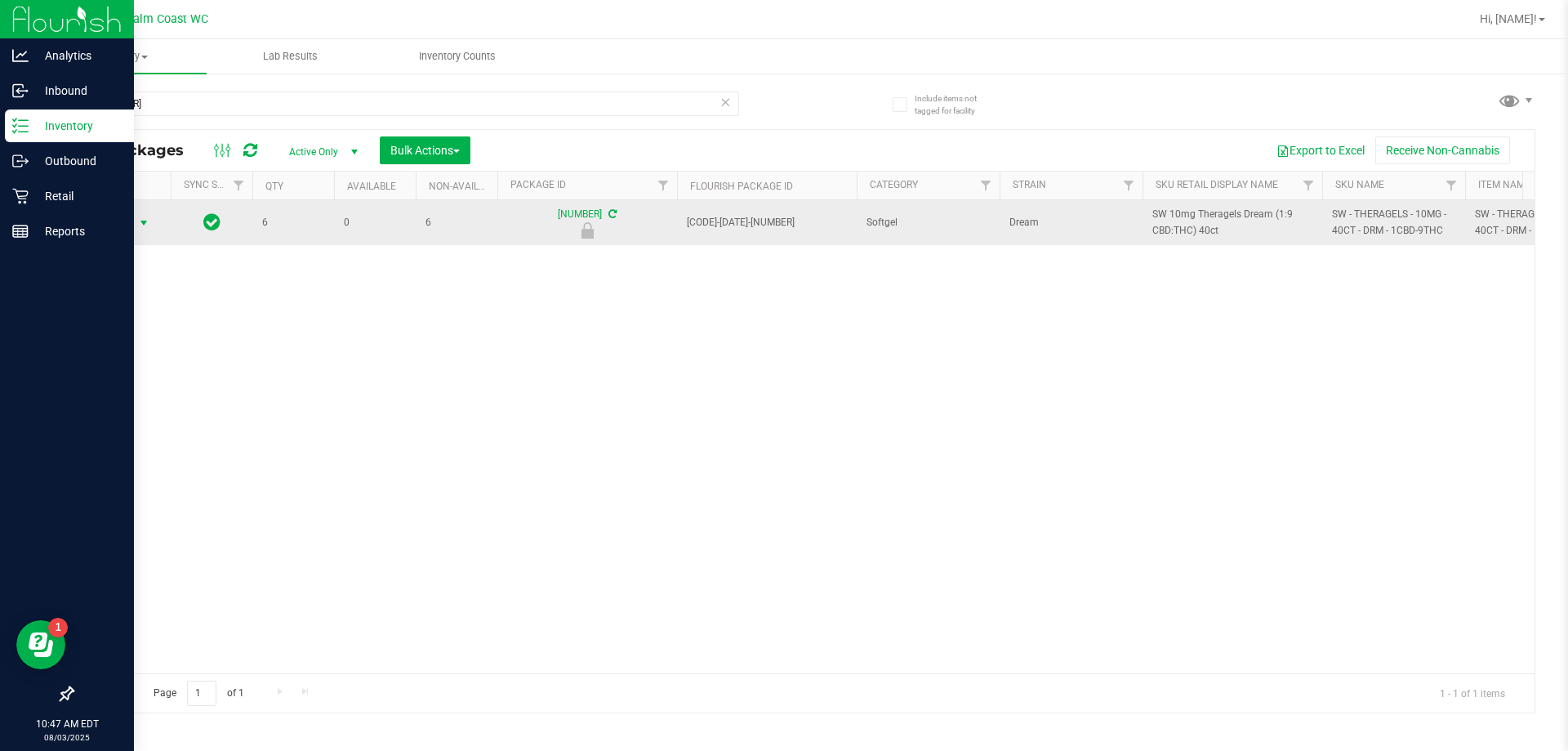 click on "Action" at bounding box center (111, 223) 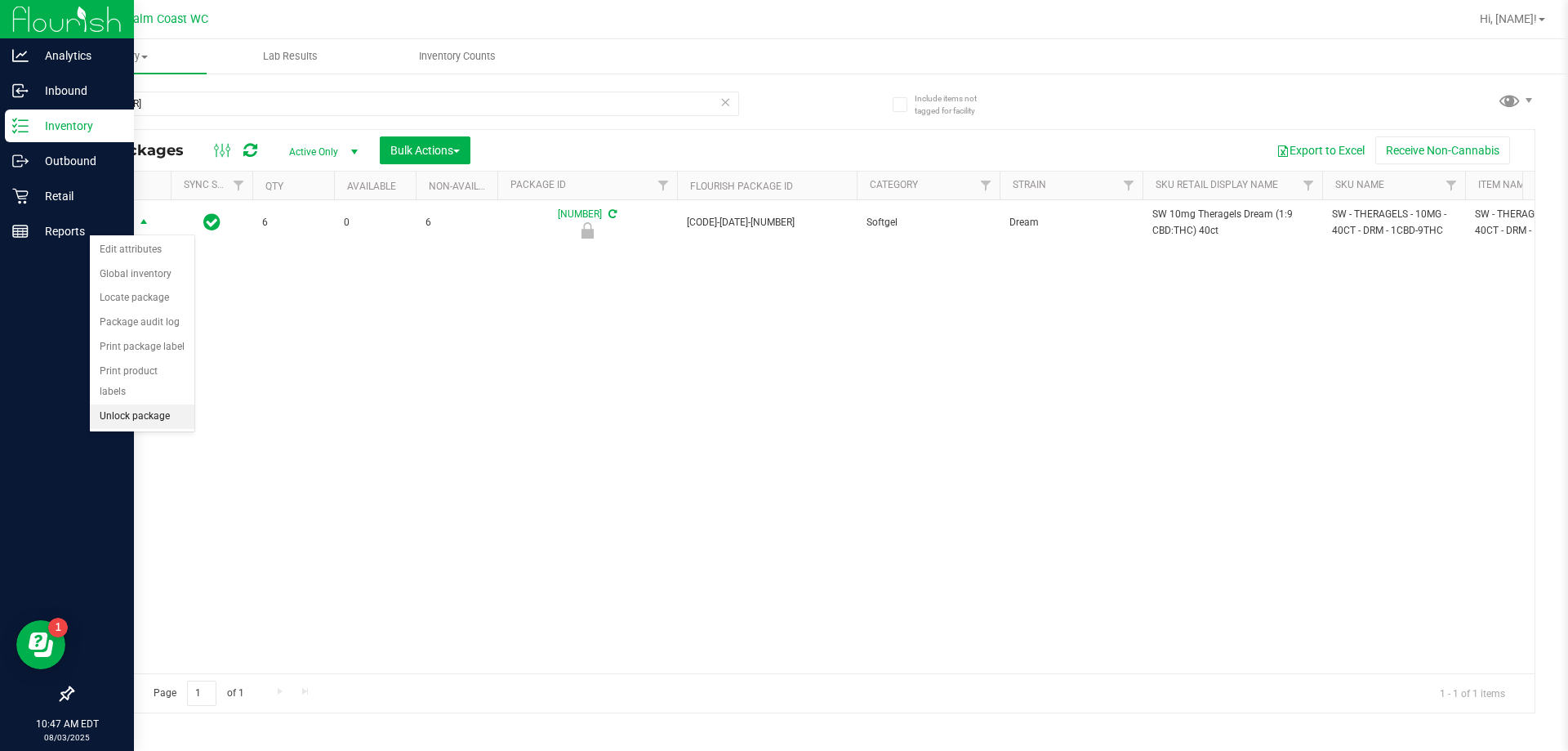 click on "Unlock package" at bounding box center (142, 417) 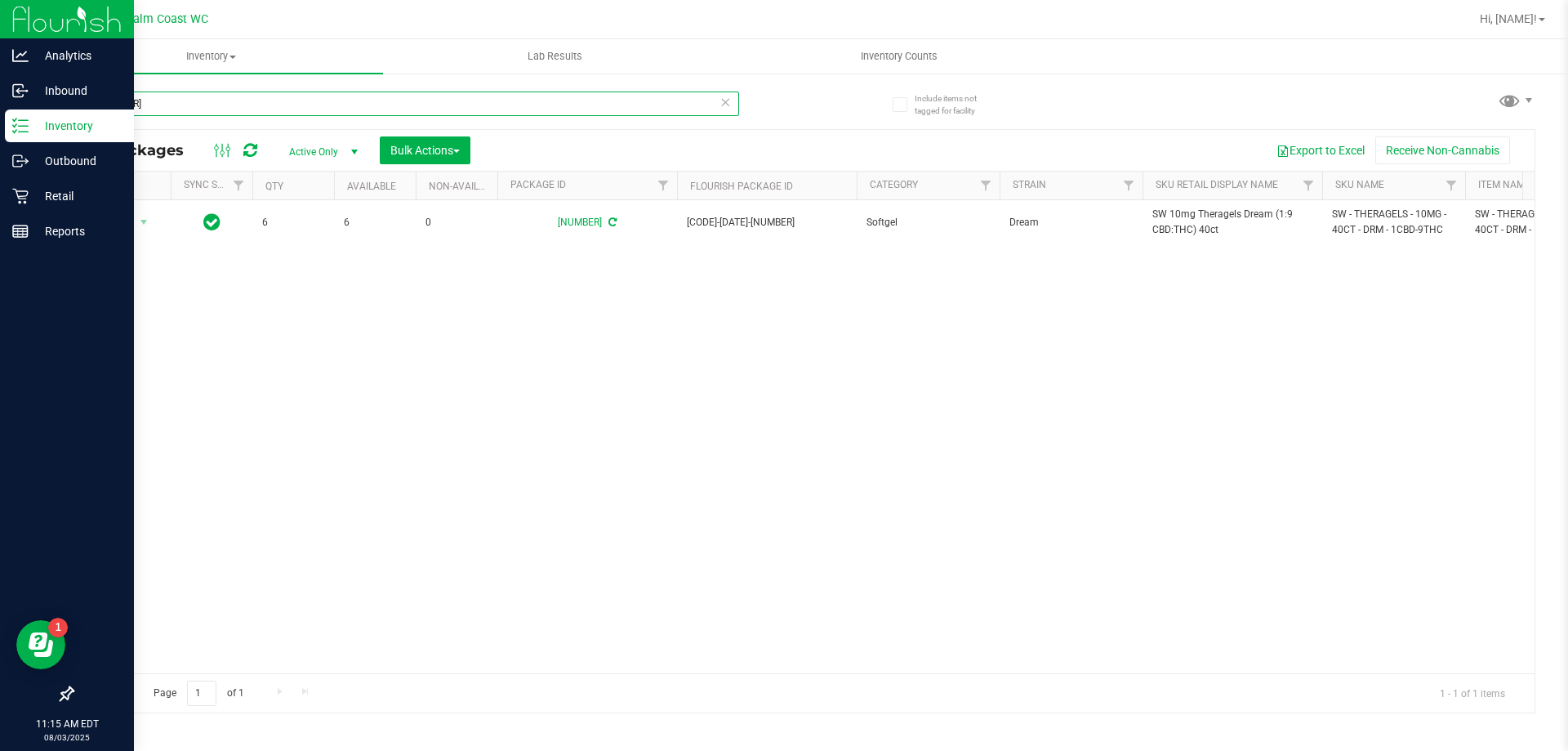 click on "[NUMBER]" at bounding box center [405, 104] 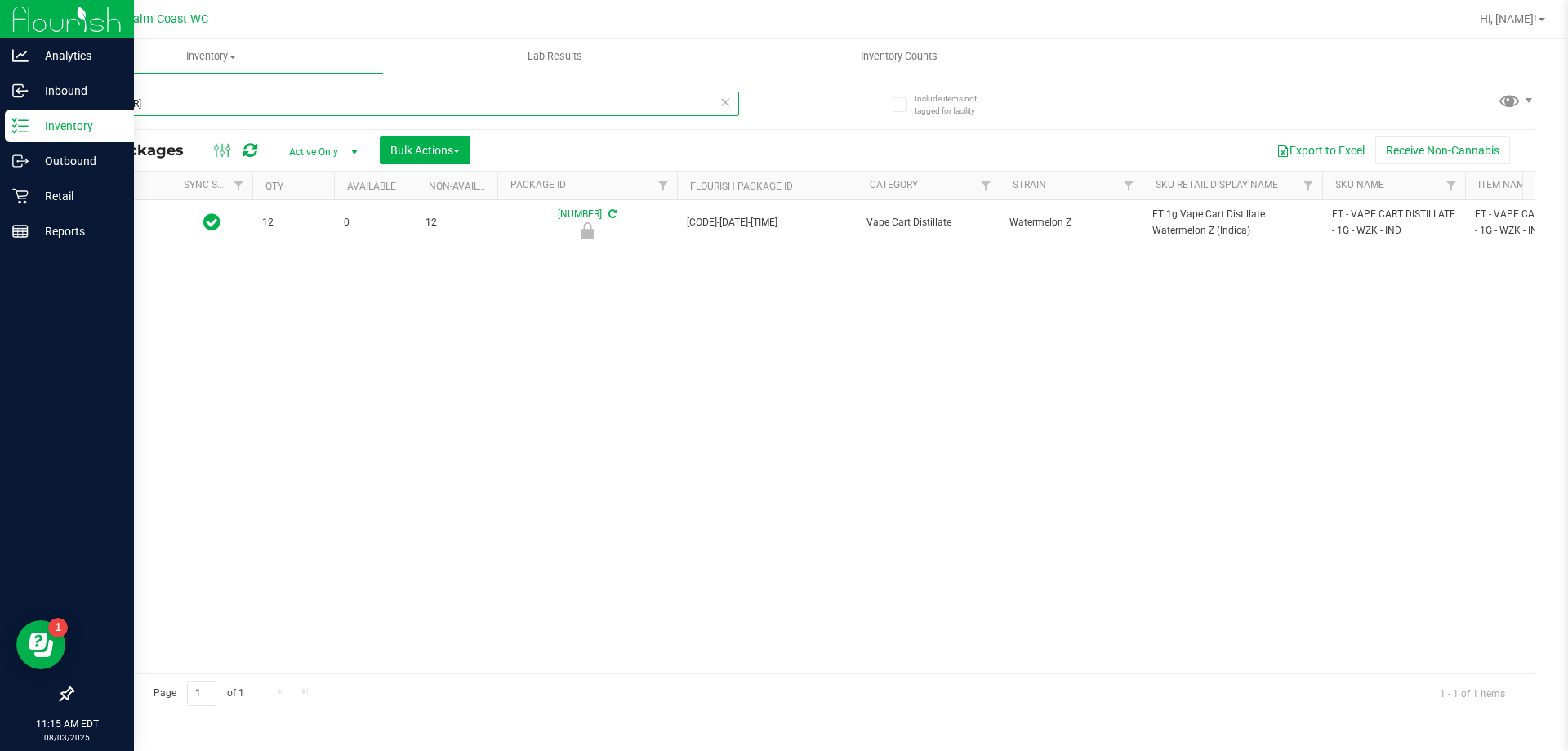 type on "[NUMBER]" 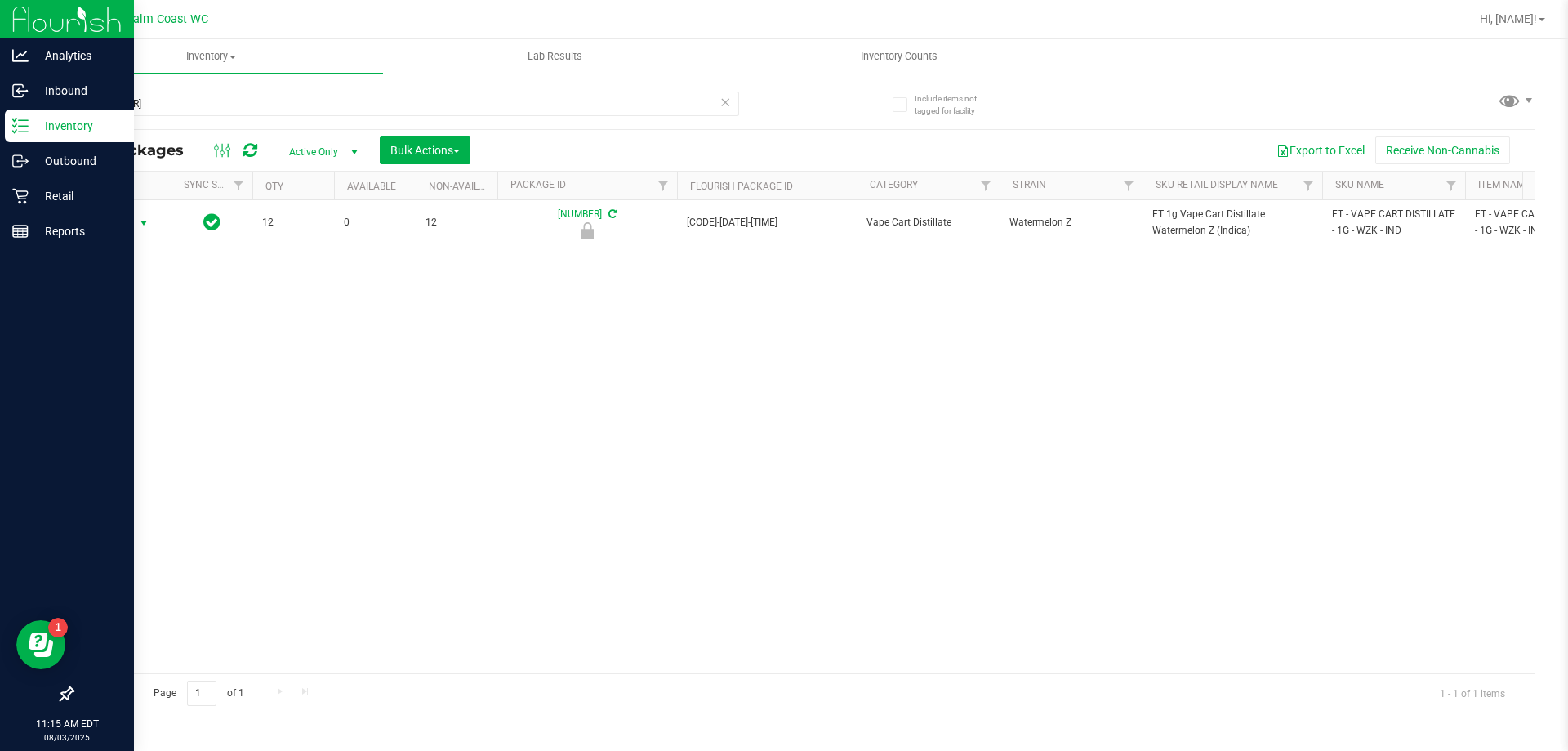 click on "Action" at bounding box center (111, 223) 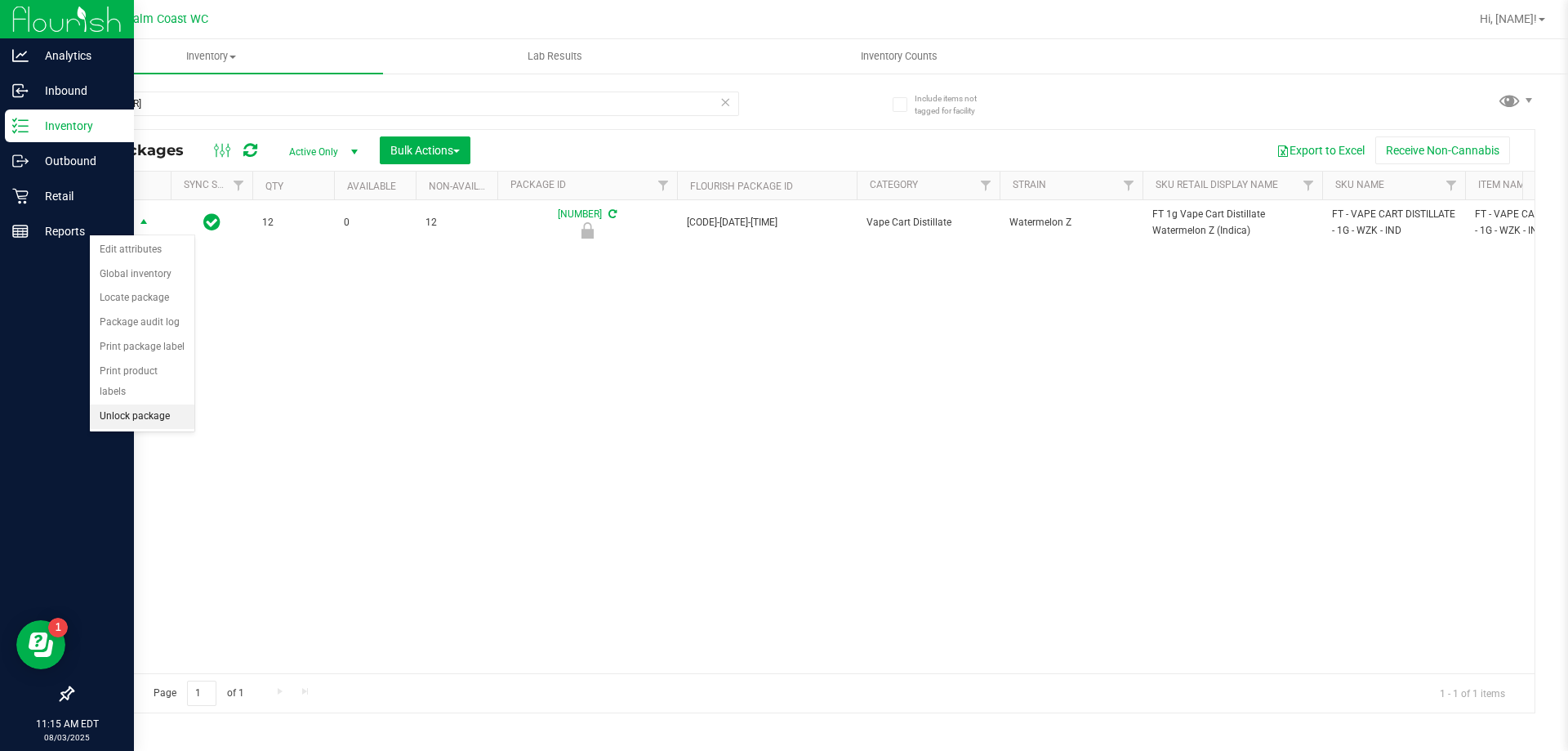 click on "Unlock package" at bounding box center [142, 417] 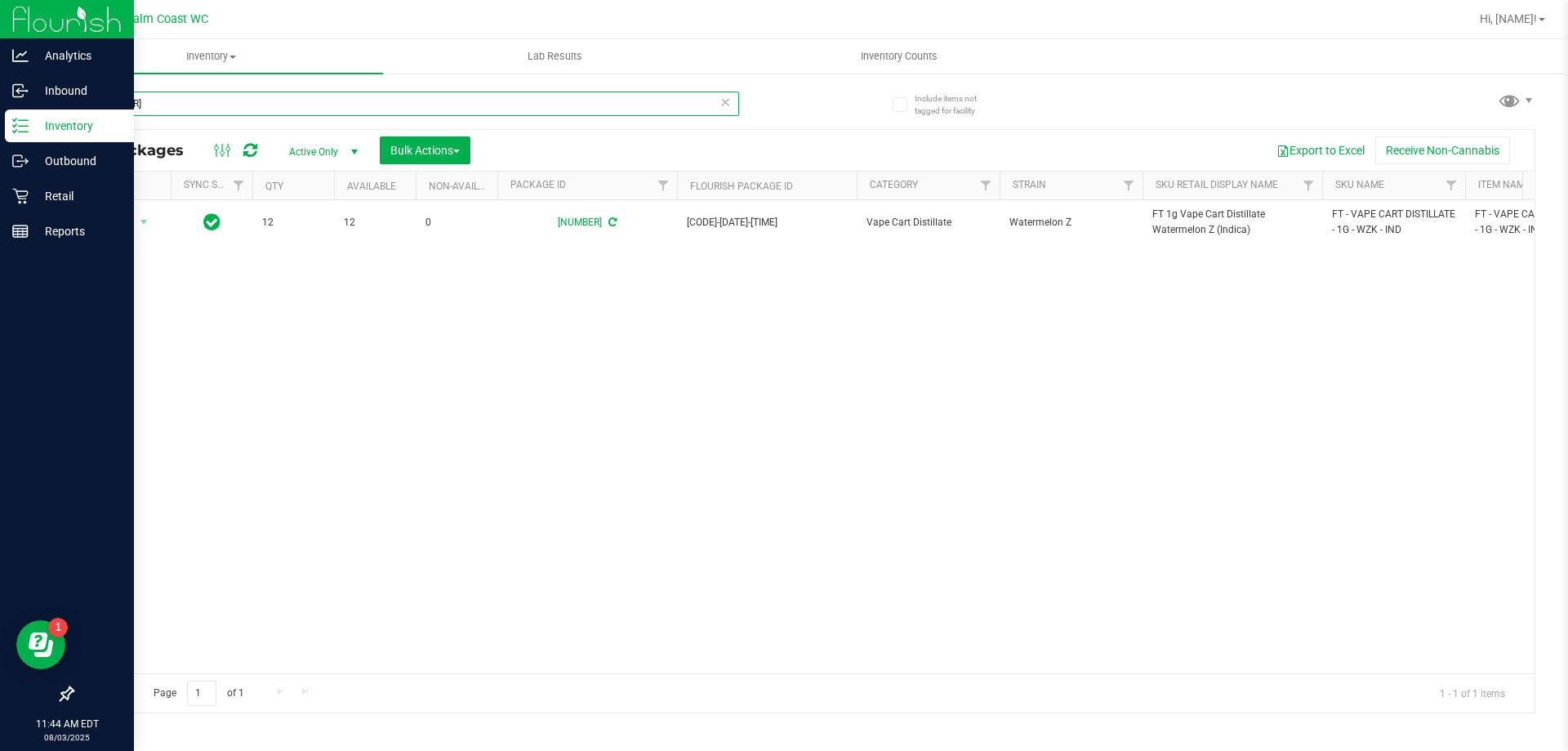 click on "[NUMBER]" at bounding box center [405, 104] 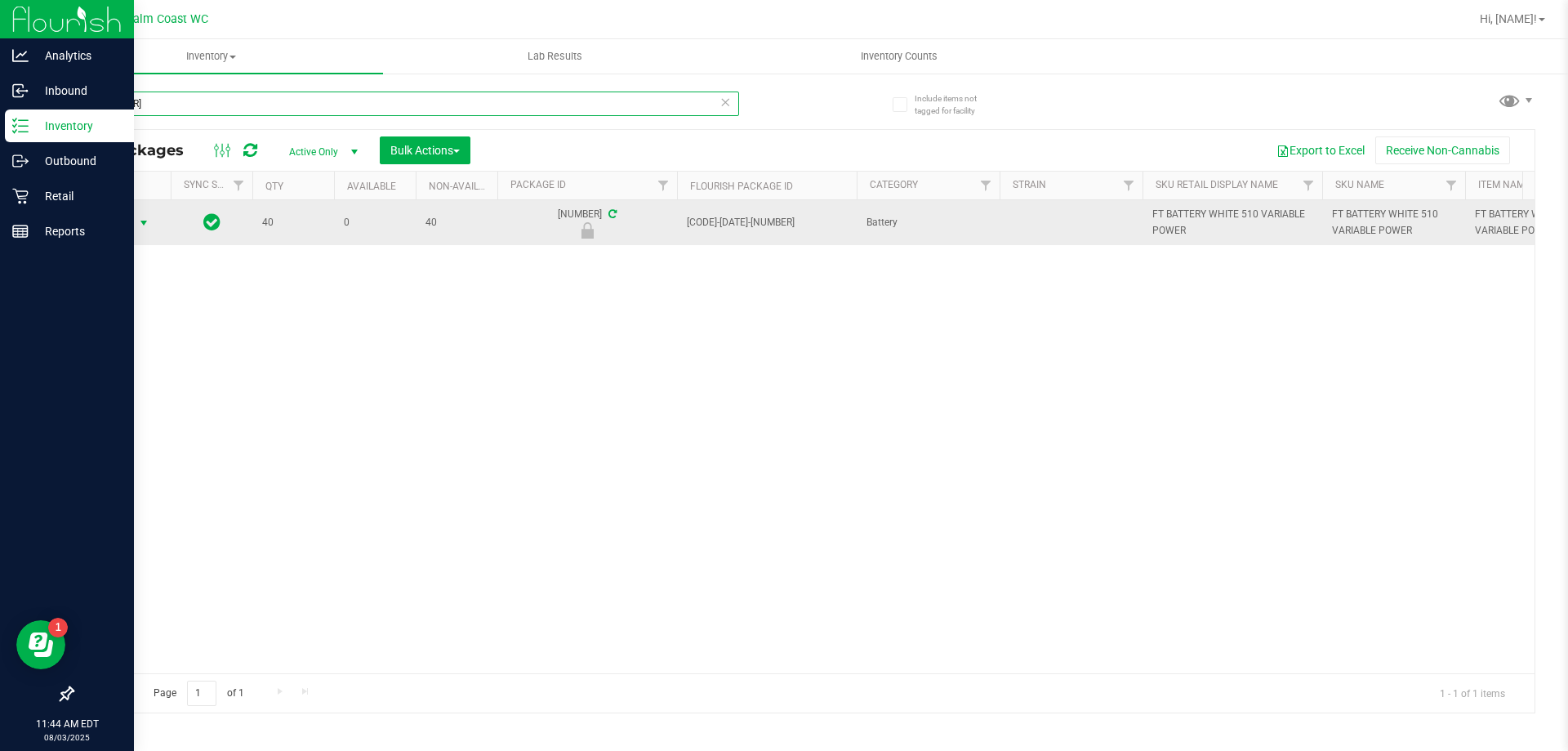 type on "[NUMBER]" 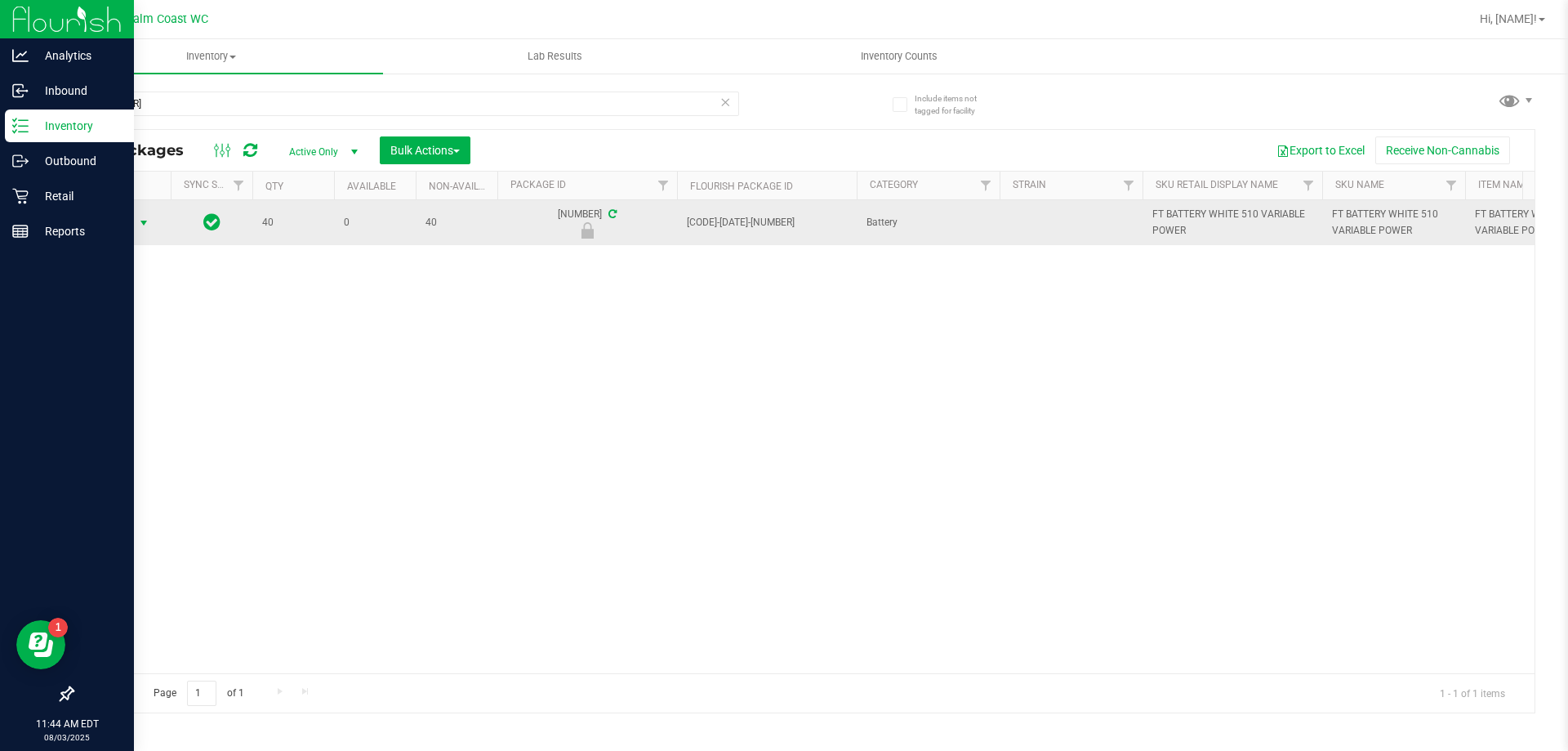 click on "Action" at bounding box center [111, 223] 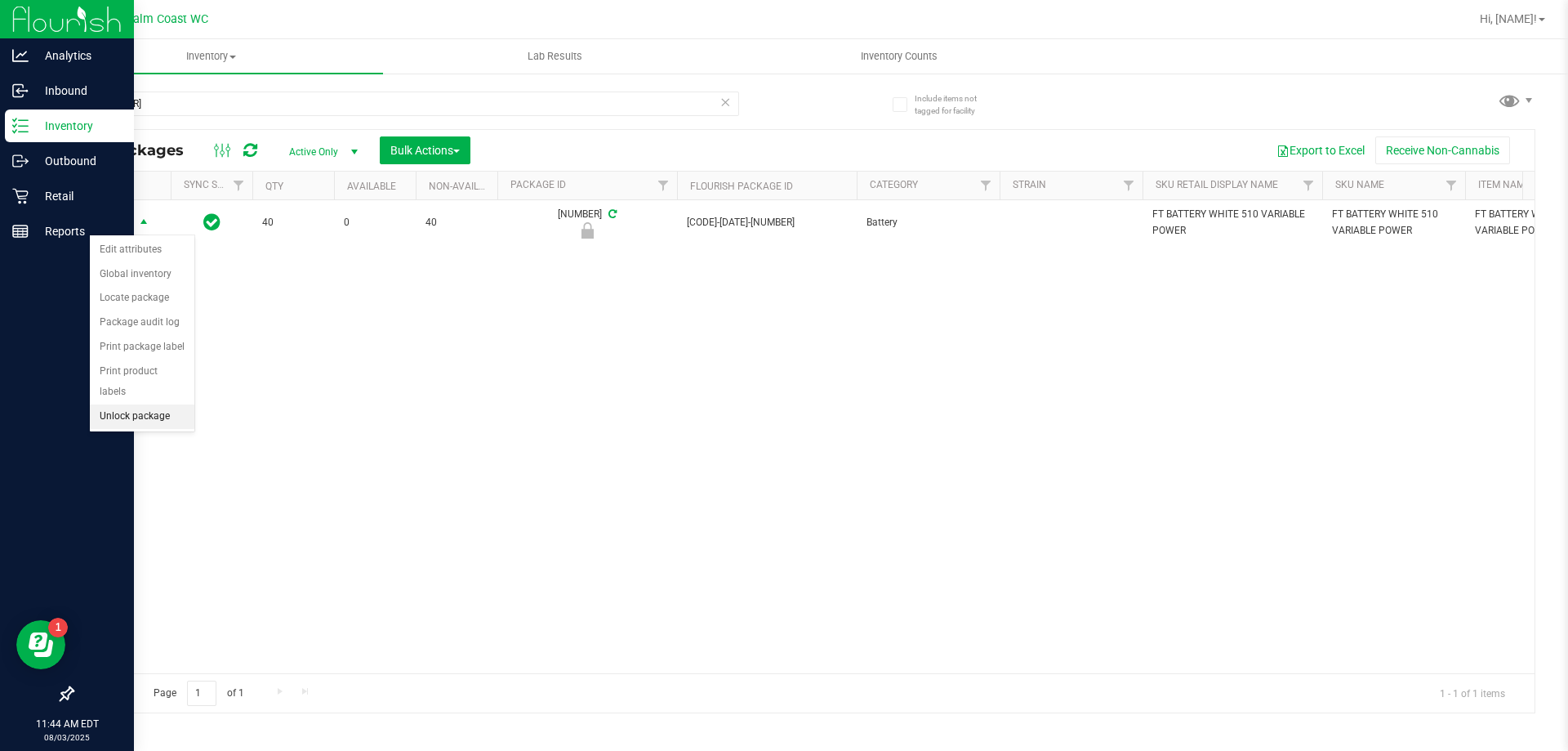 click on "Unlock package" at bounding box center (142, 417) 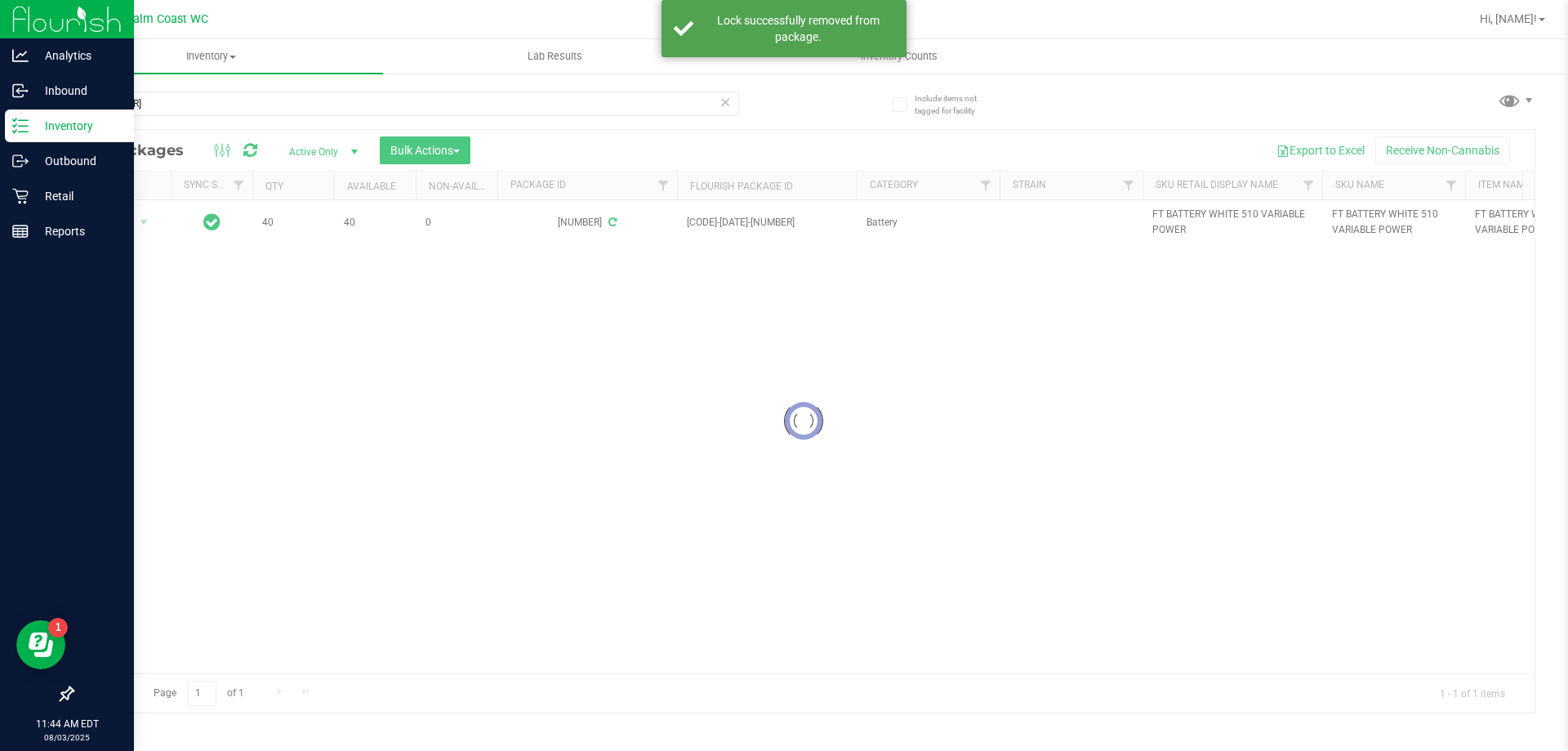 click at bounding box center [804, 421] 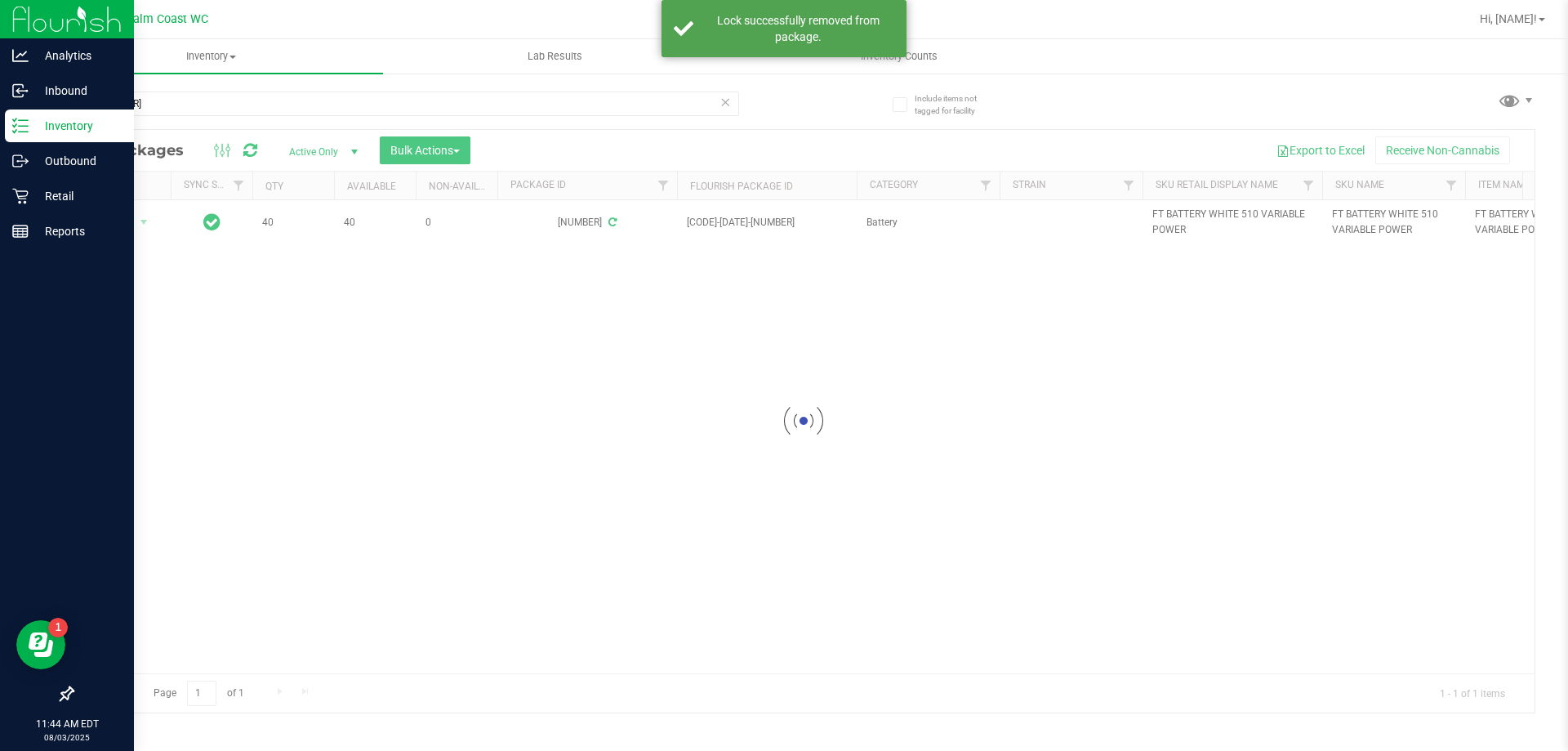 click at bounding box center [804, 421] 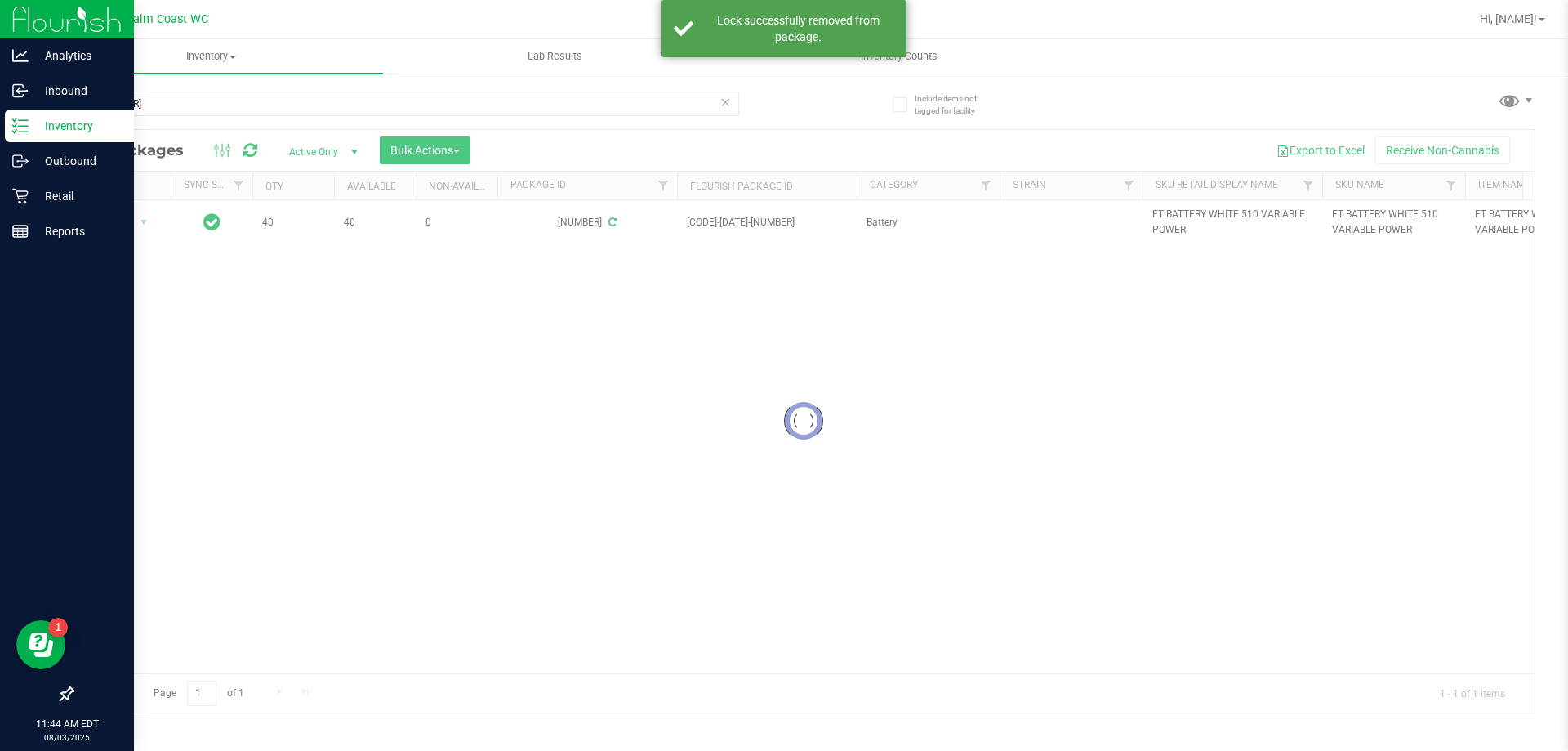 click at bounding box center (804, 421) 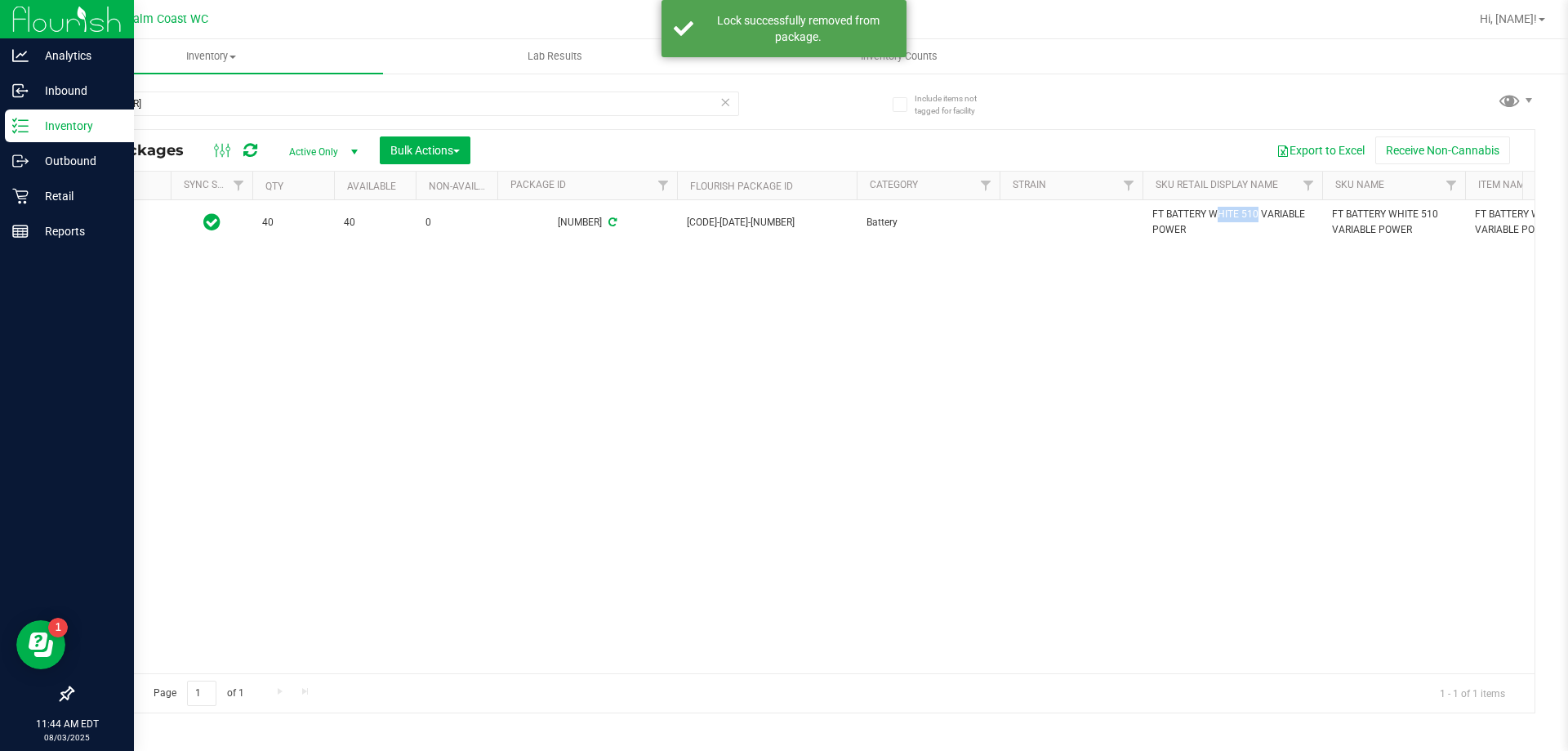click on "FT BATTERY WHITE 510 VARIABLE POWER" at bounding box center [1232, 222] 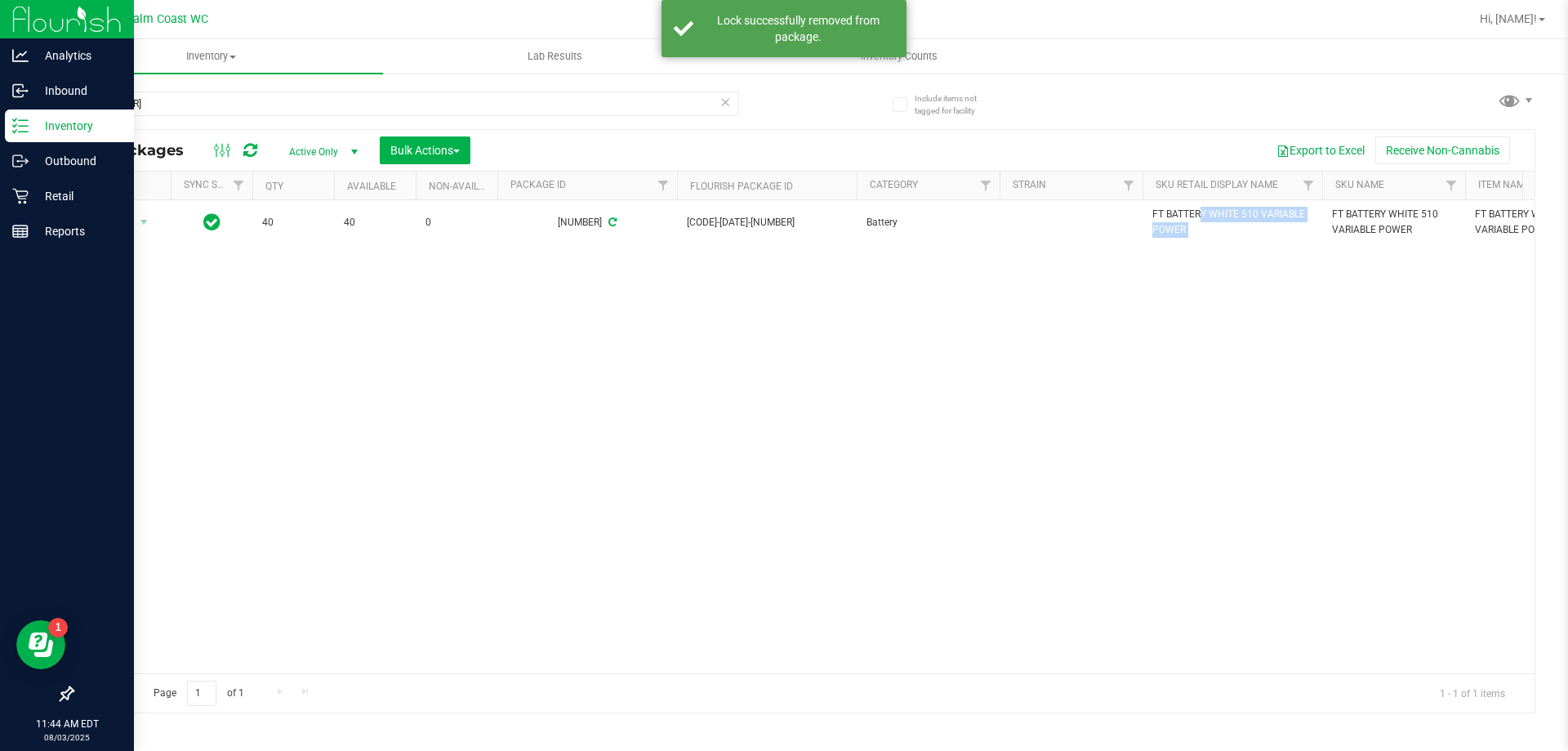 click on "FT BATTERY WHITE 510 VARIABLE POWER" at bounding box center [1232, 222] 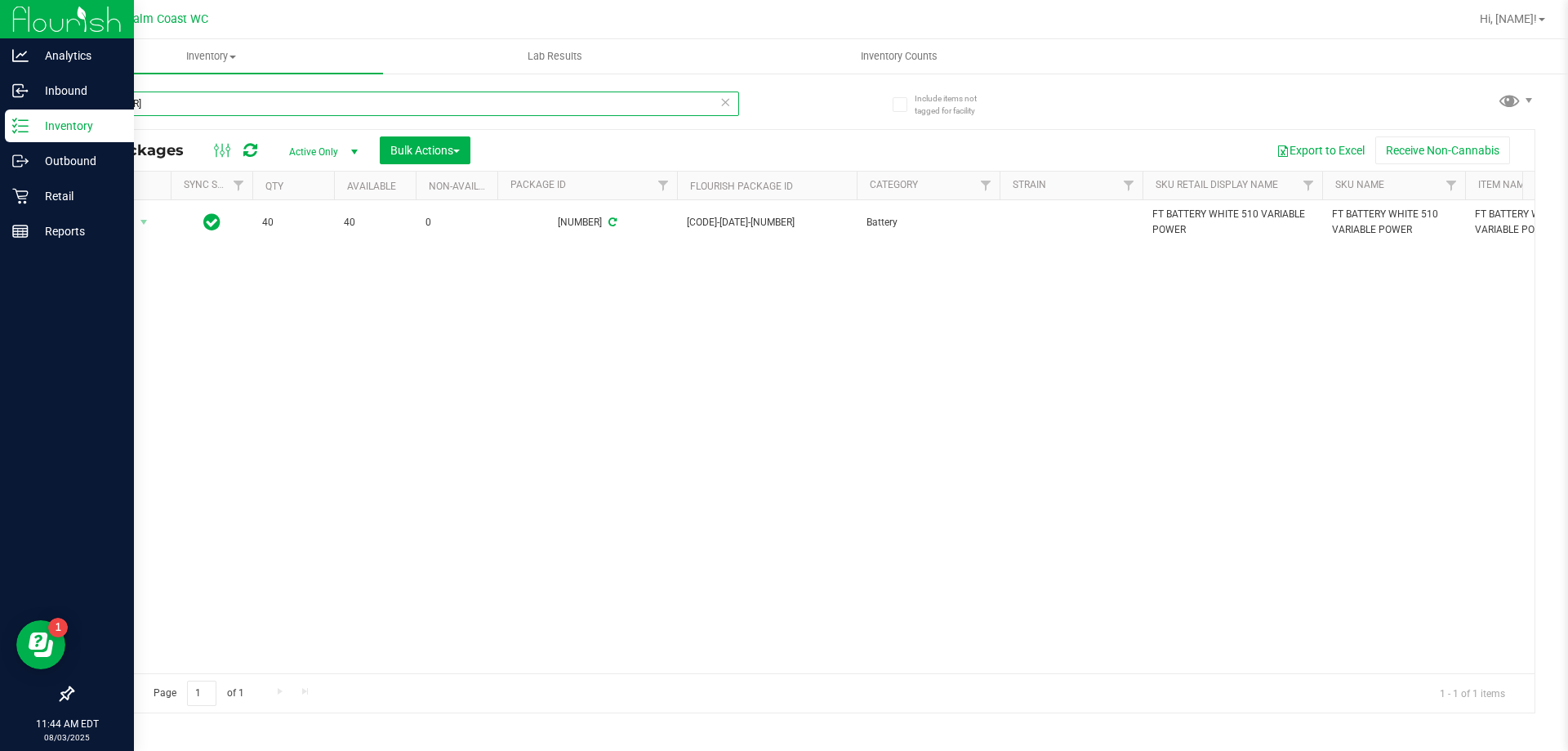 click on "[NUMBER]" at bounding box center [405, 104] 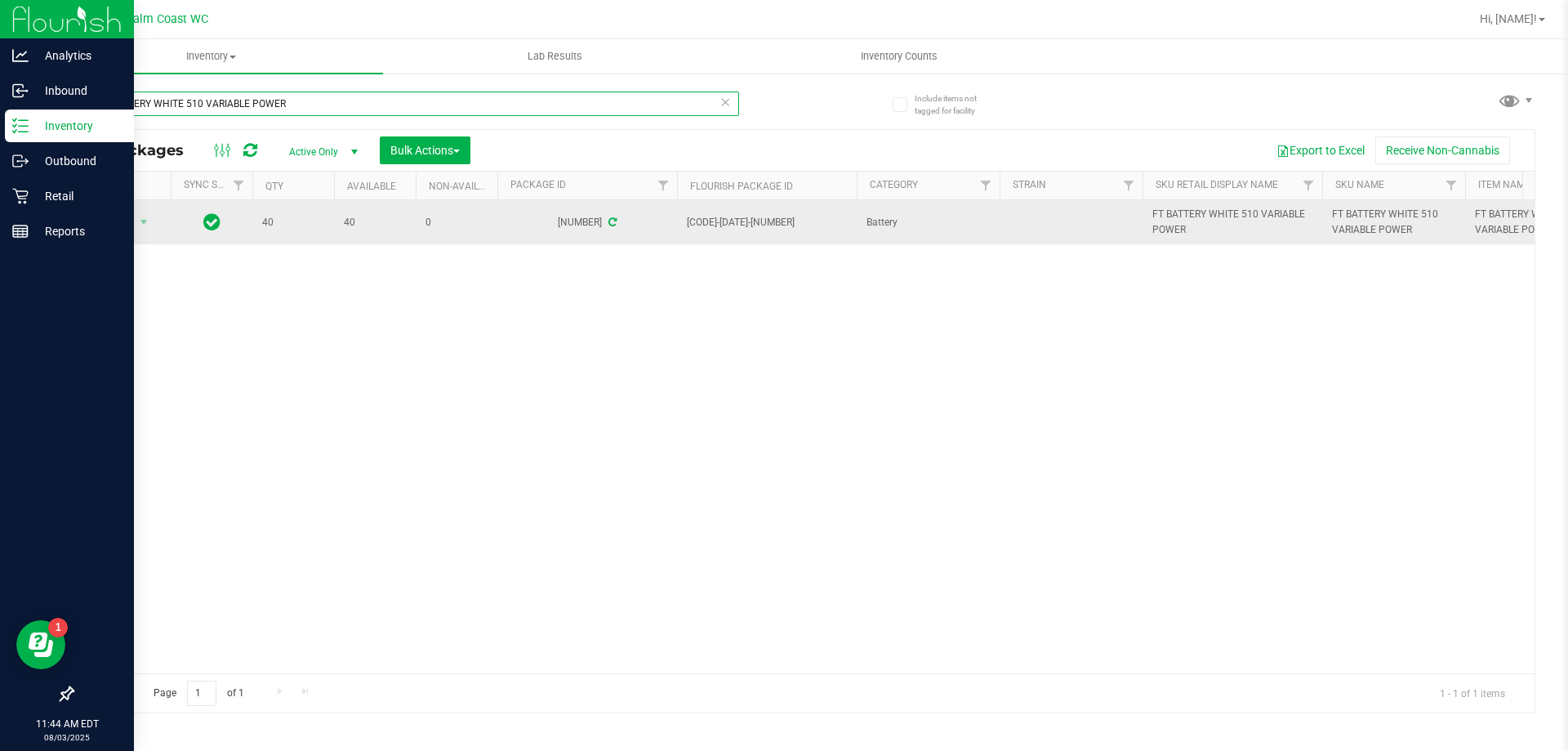 type on "FT BATTERY WHITE 510 VARIABLE POWER" 